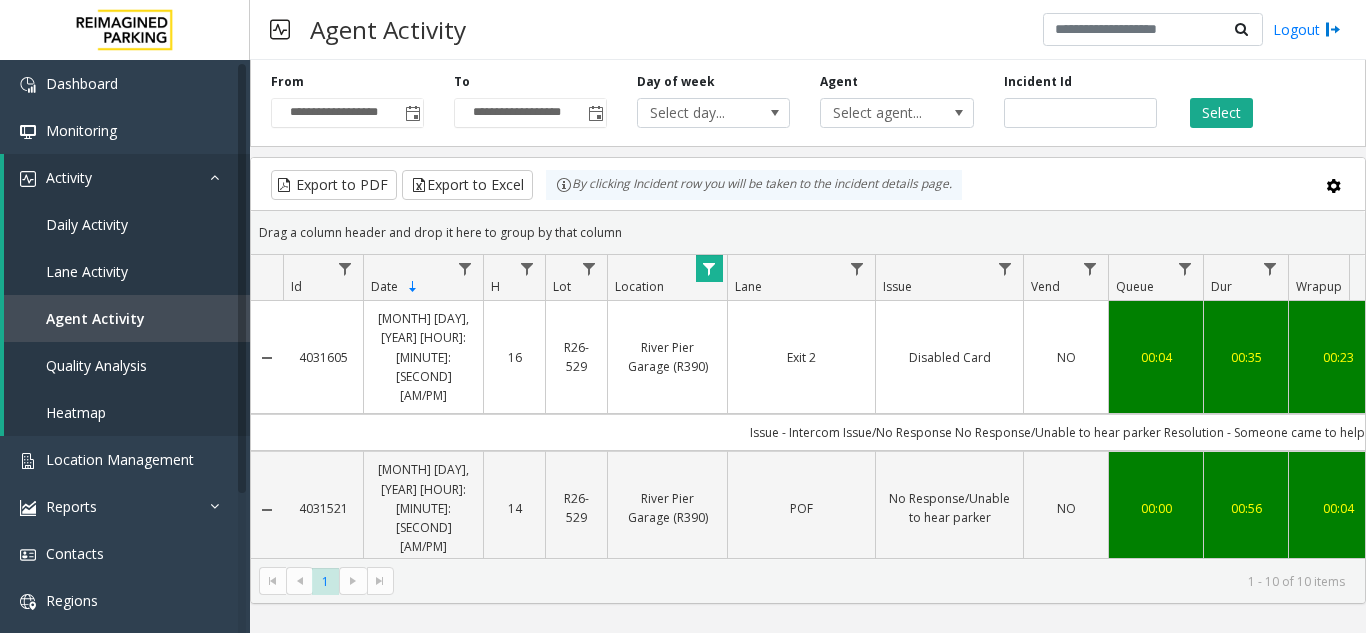 scroll, scrollTop: 0, scrollLeft: 0, axis: both 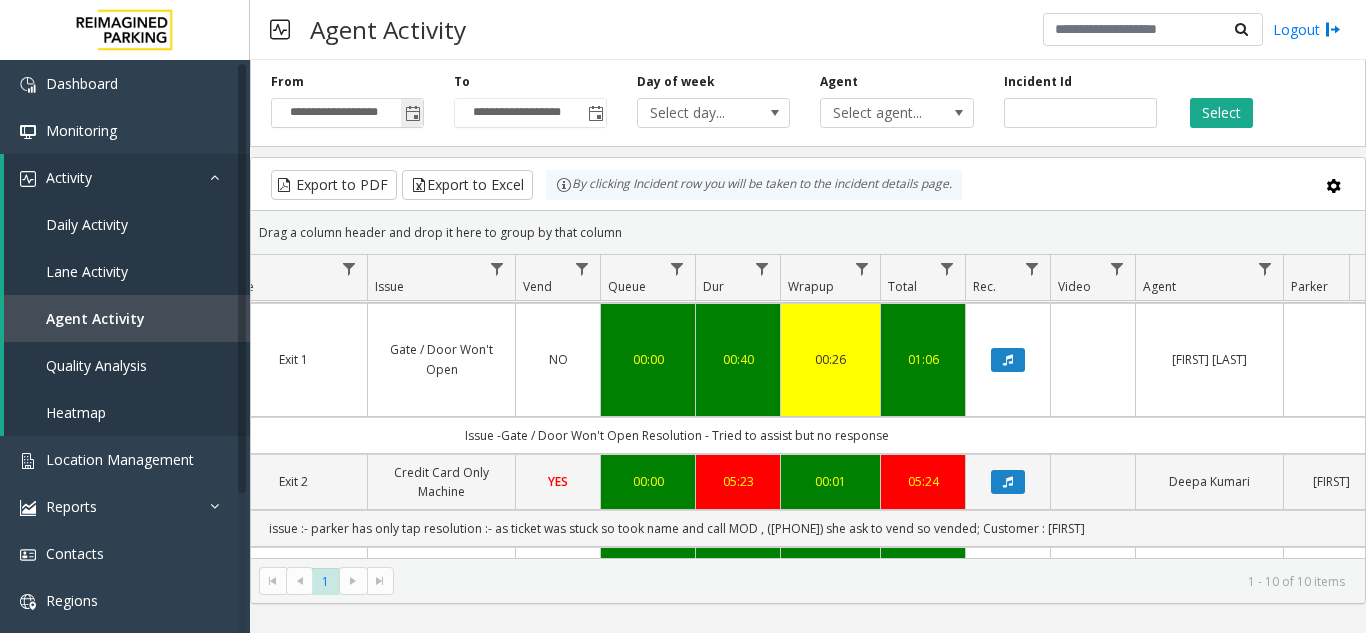 click 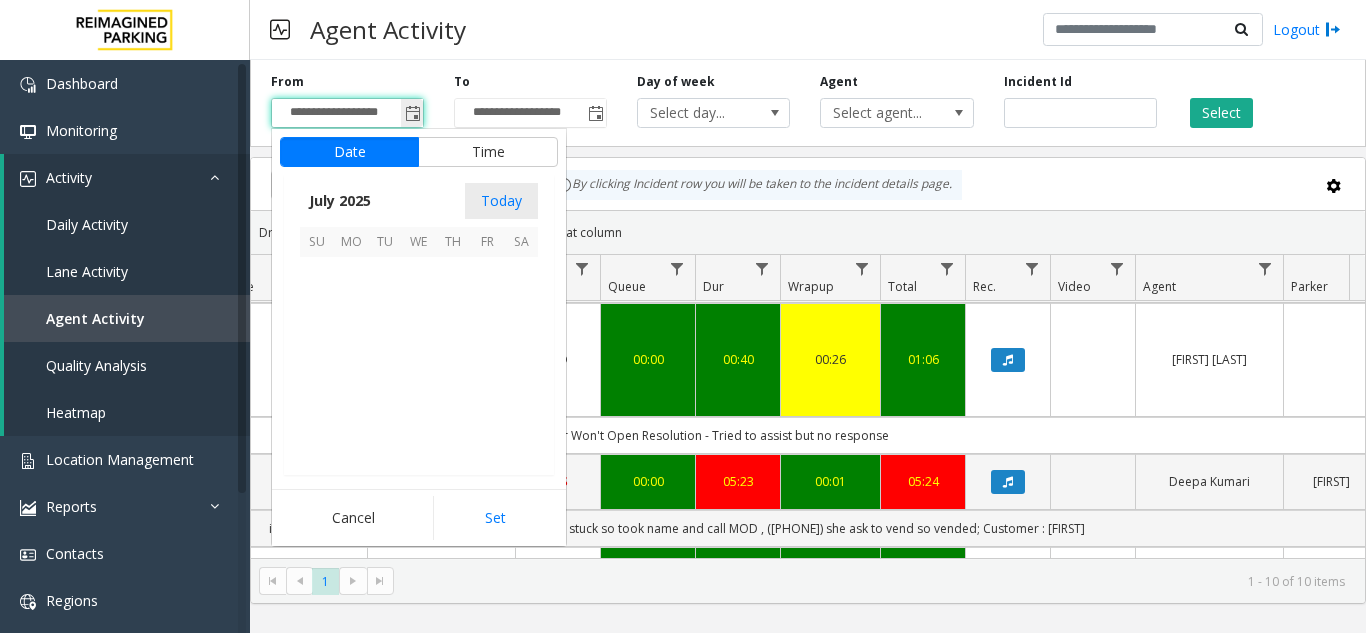 scroll, scrollTop: 358428, scrollLeft: 0, axis: vertical 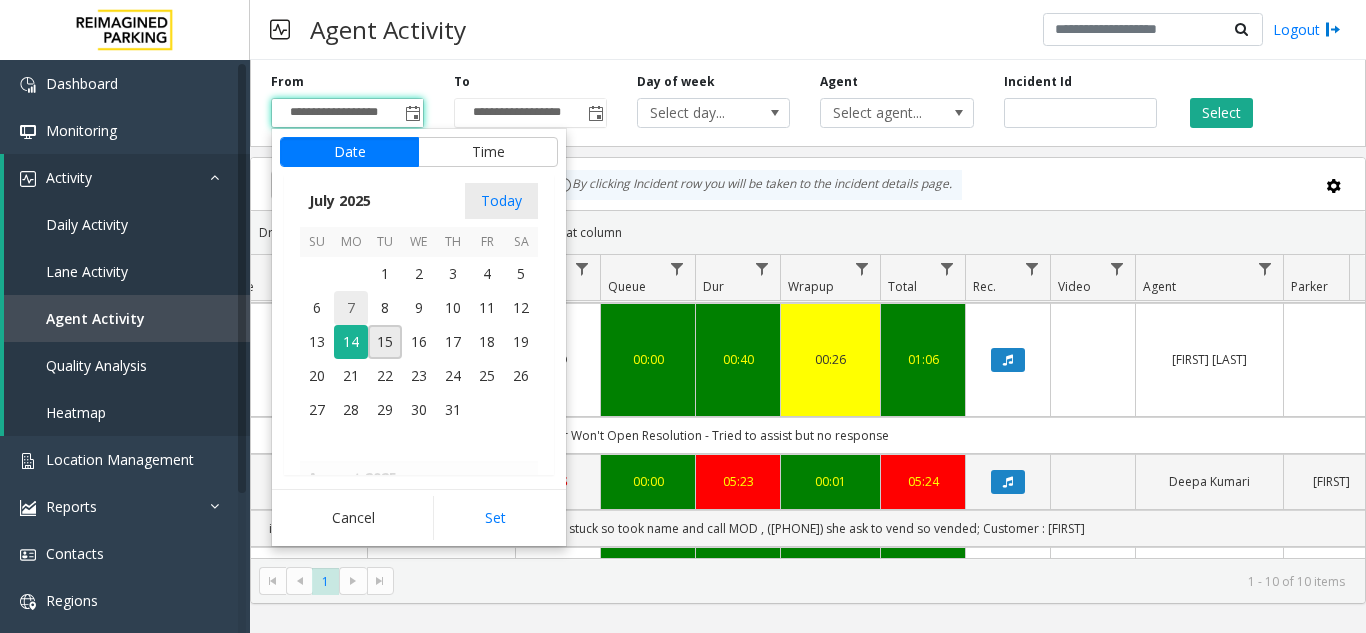 click on "7" at bounding box center (351, 308) 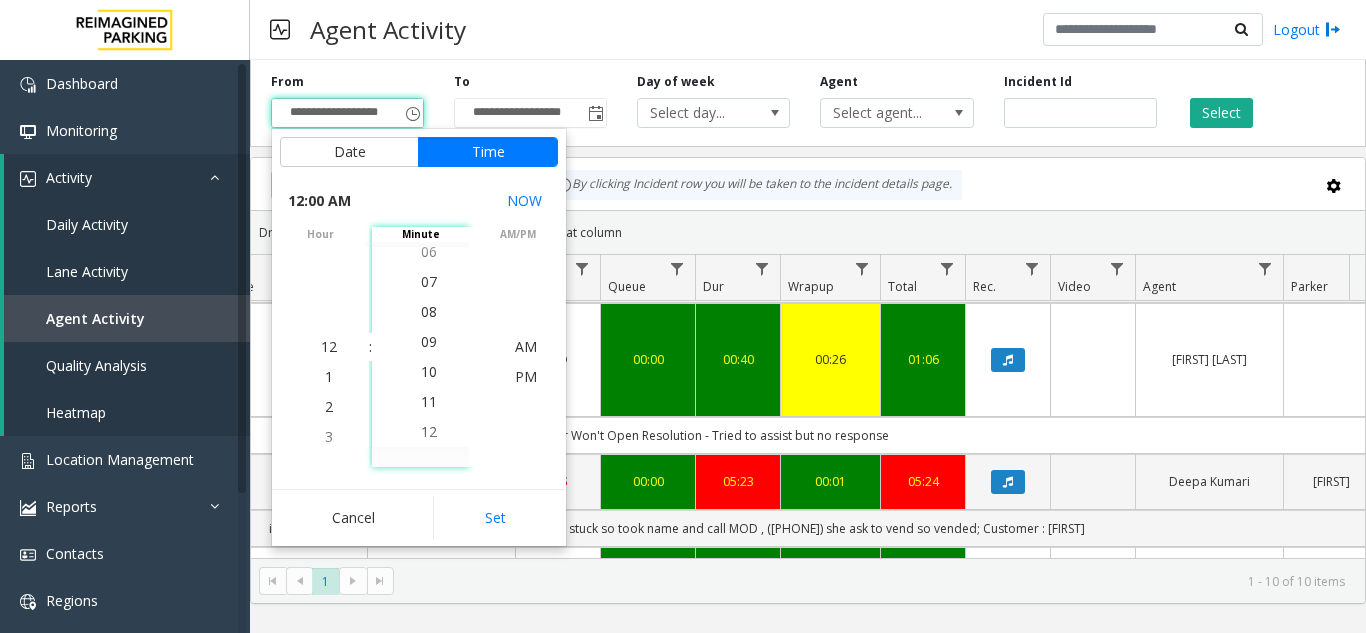 scroll, scrollTop: 300, scrollLeft: 0, axis: vertical 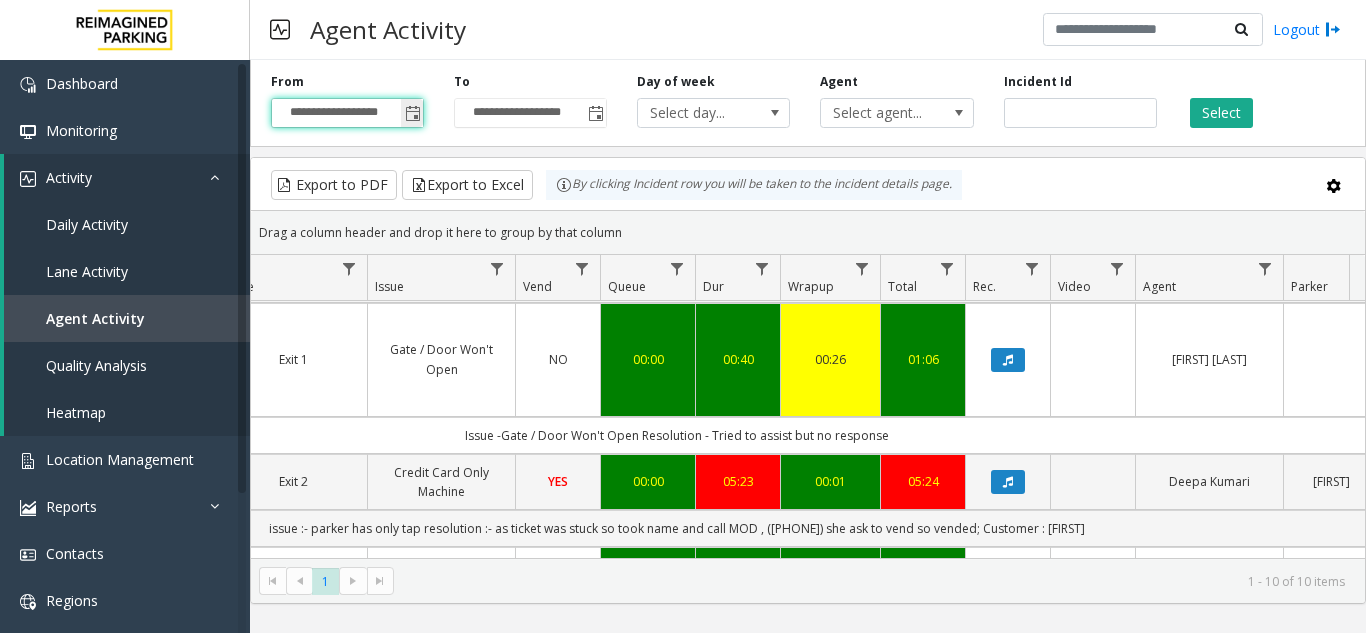 click 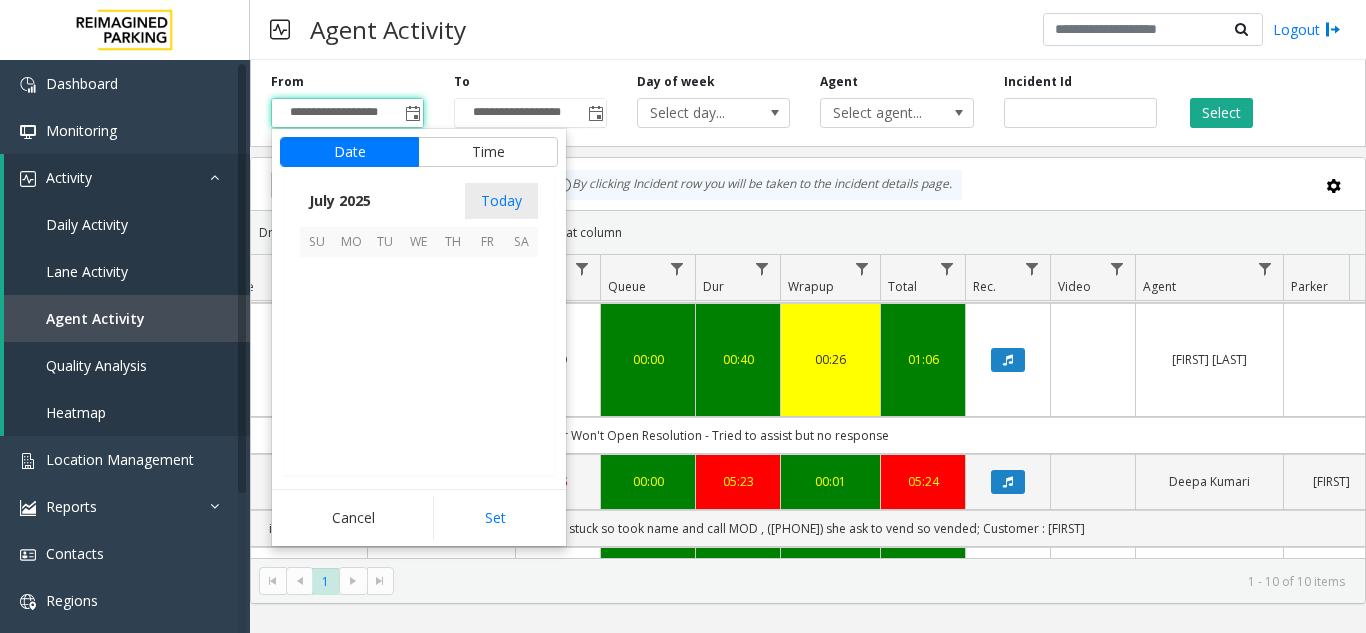 scroll, scrollTop: 358428, scrollLeft: 0, axis: vertical 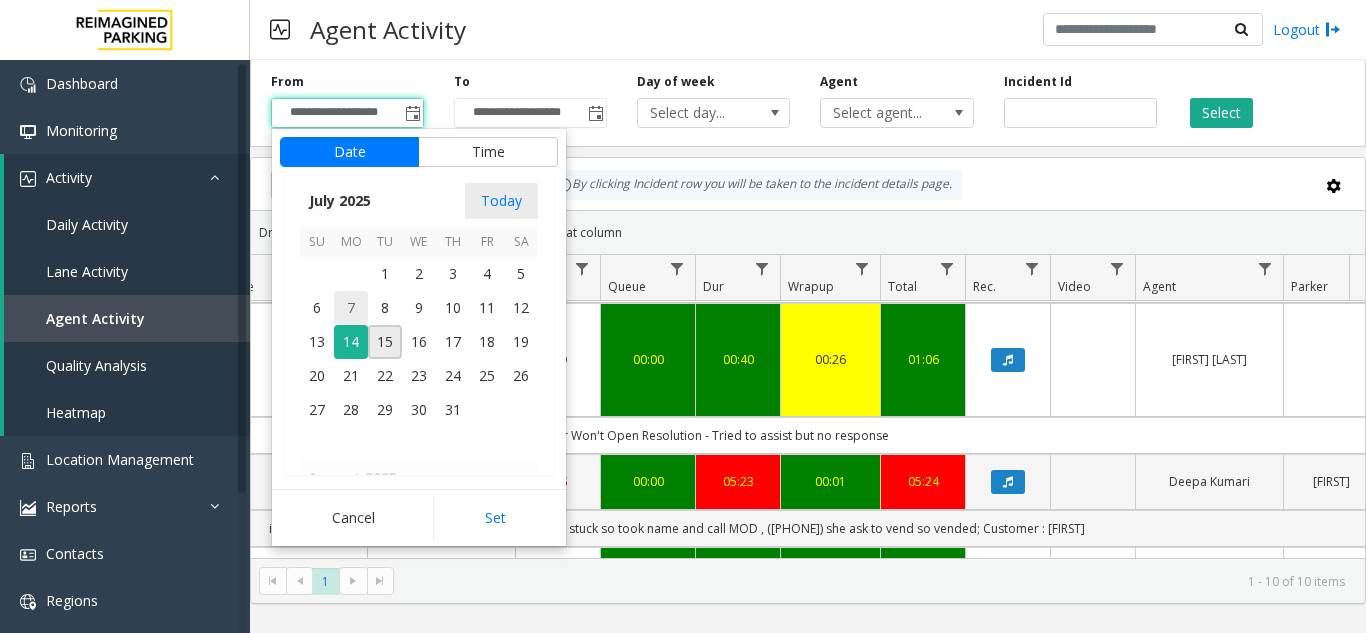 click on "7" at bounding box center [351, 308] 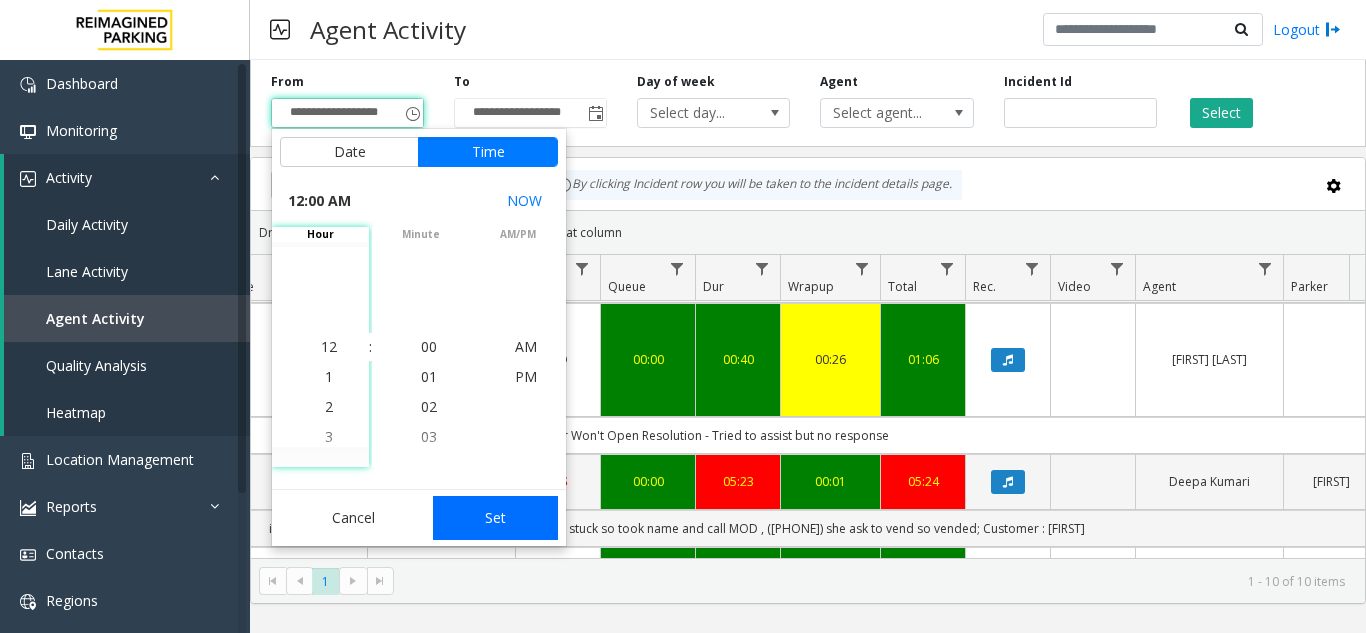 click on "Set" 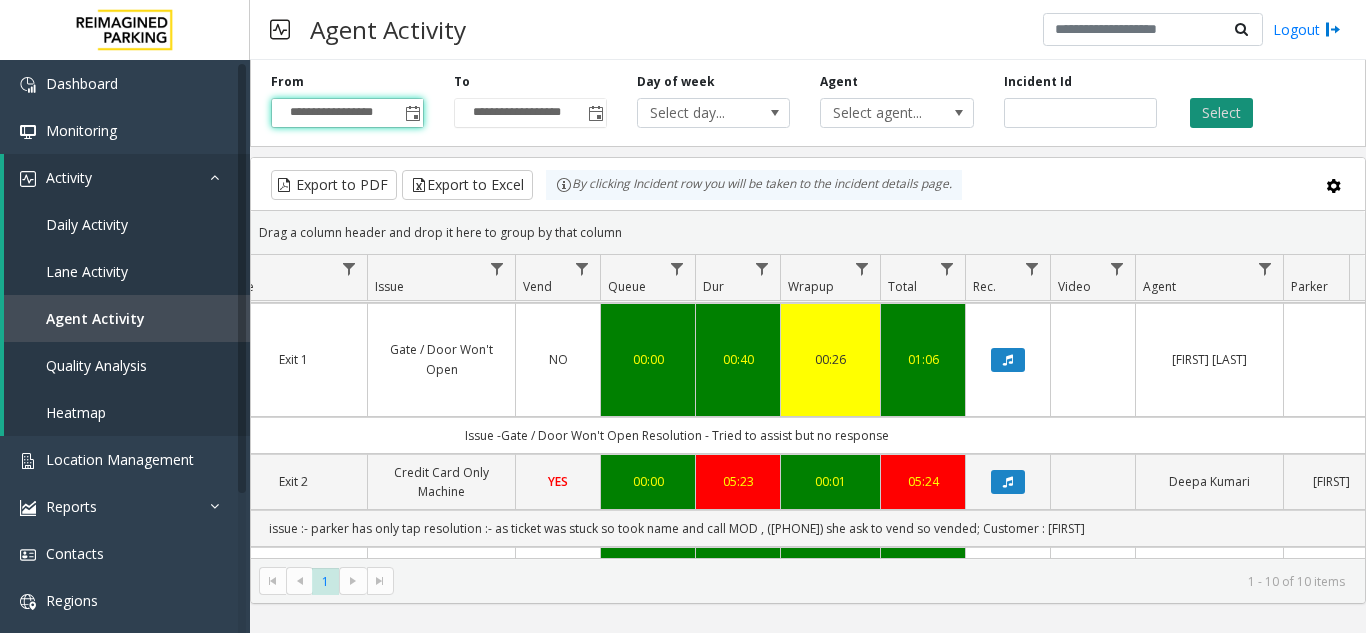 click on "Select" 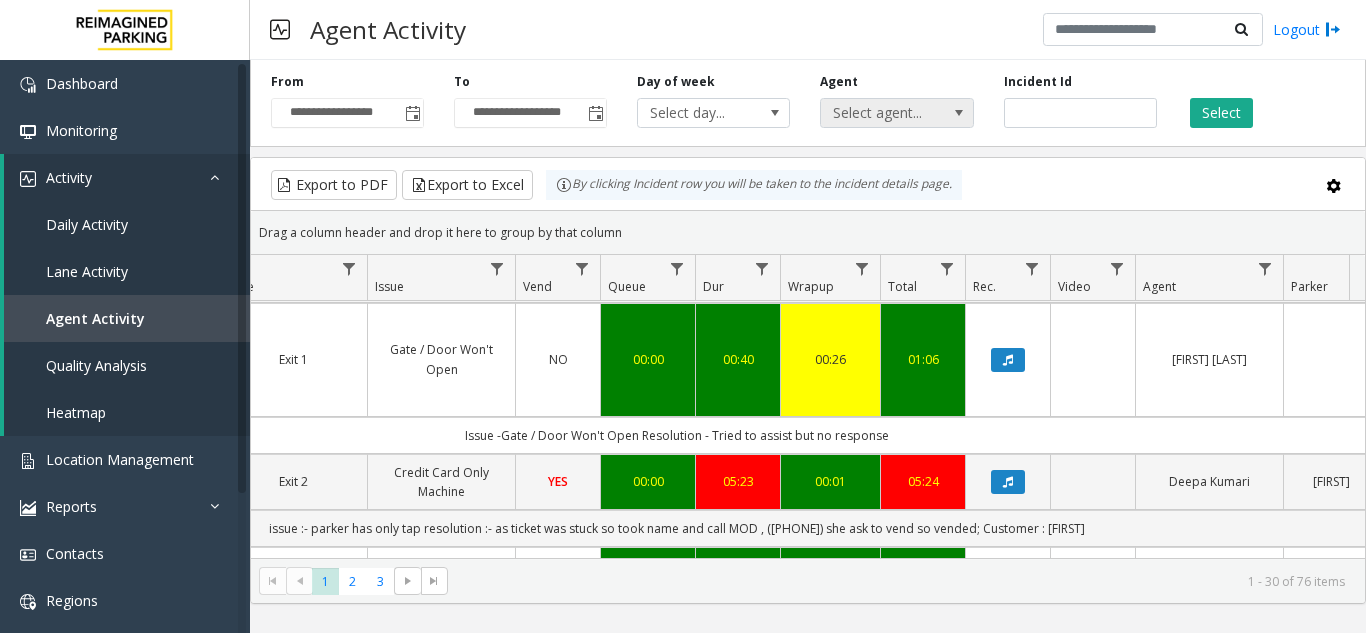 click on "Select agent..." at bounding box center [881, 113] 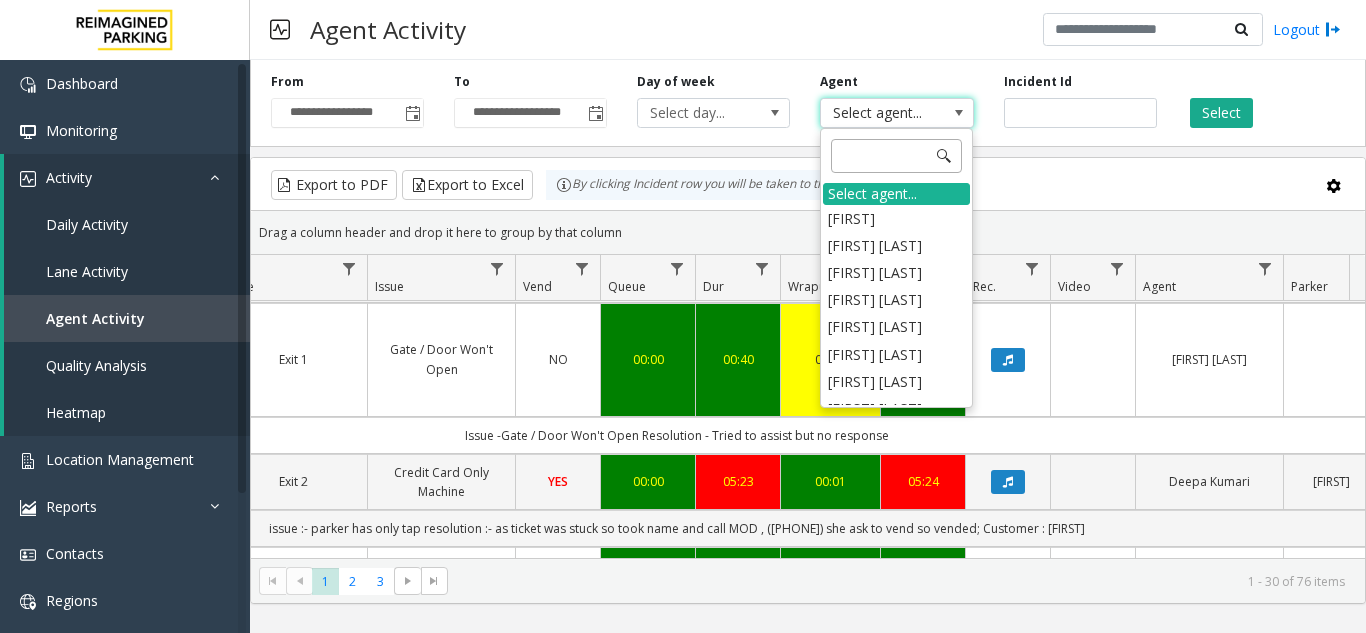 click 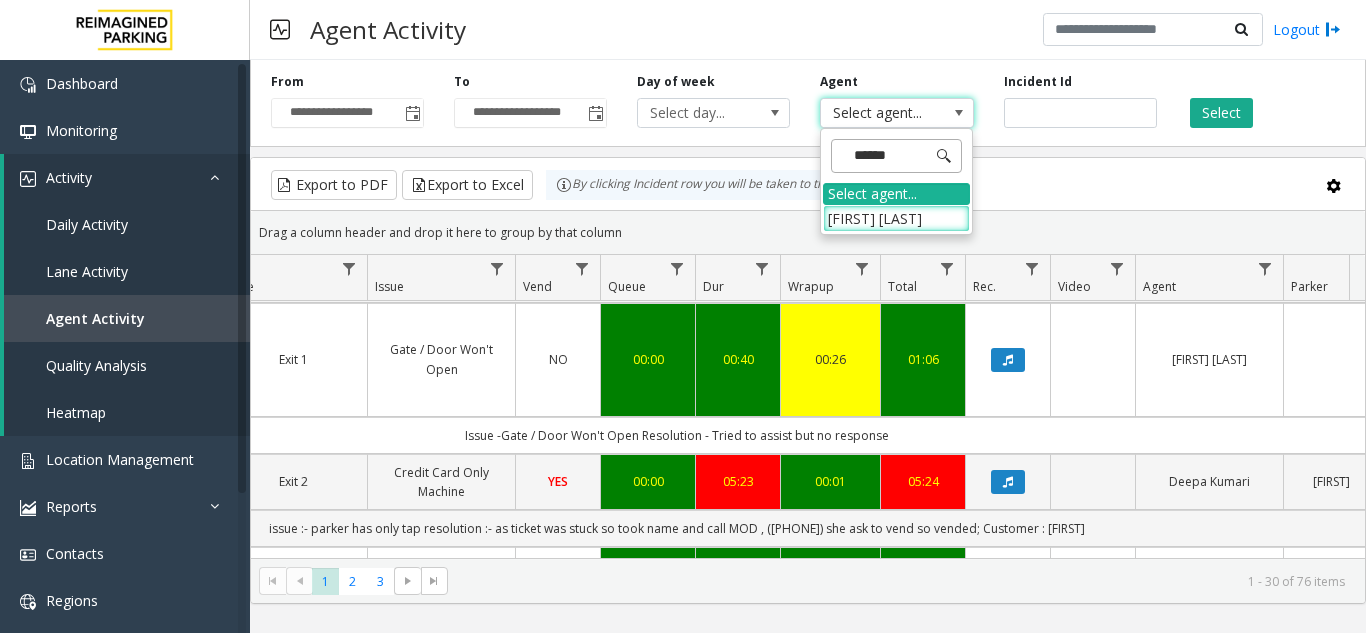 type on "*******" 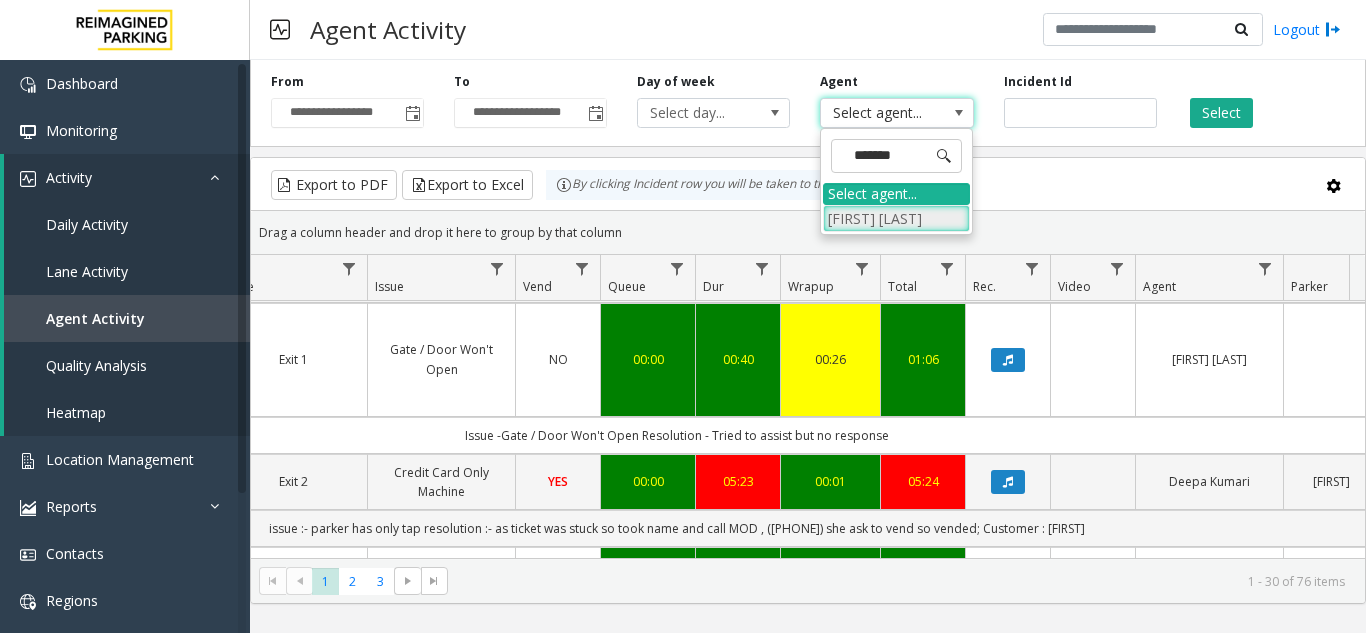 click on "[FIRST] [LAST]" at bounding box center (896, 218) 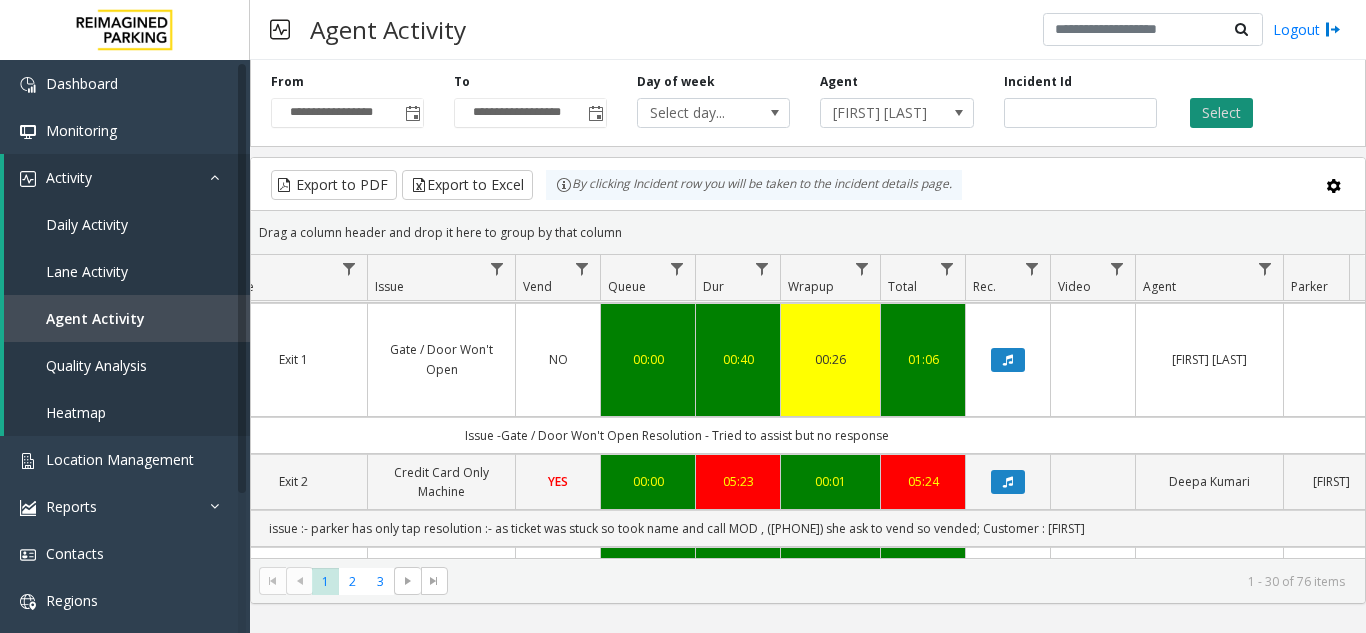 click on "Select" 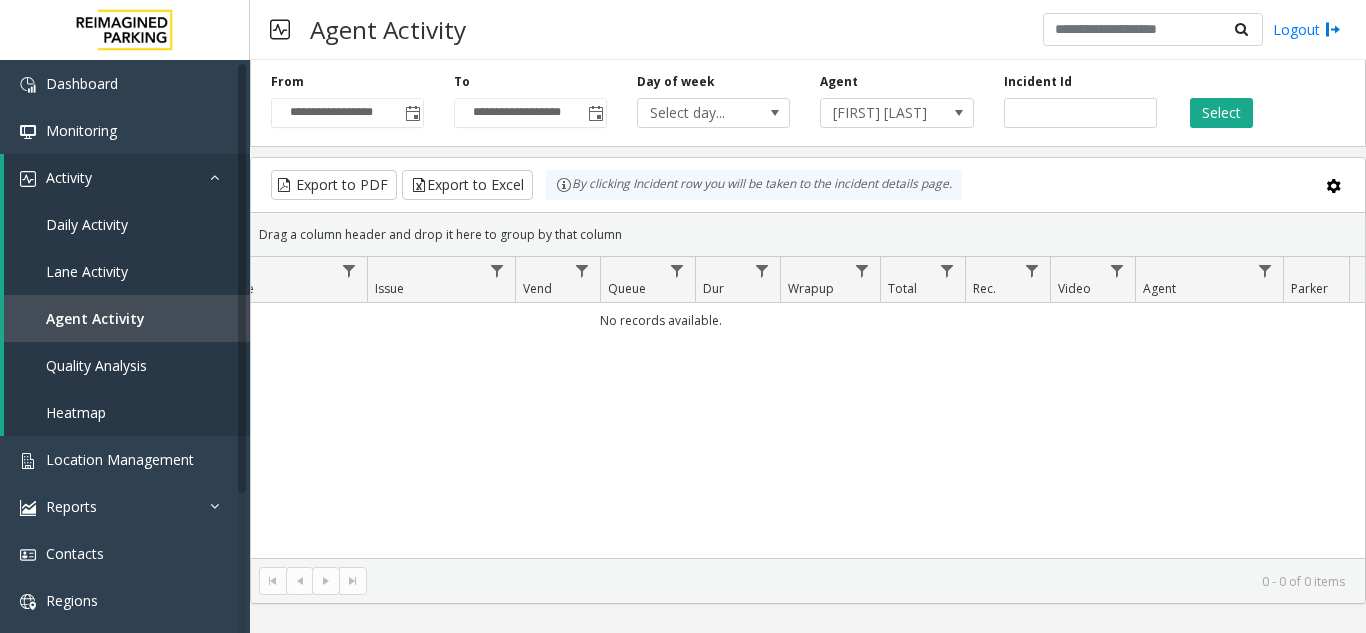 scroll, scrollTop: 0, scrollLeft: 508, axis: horizontal 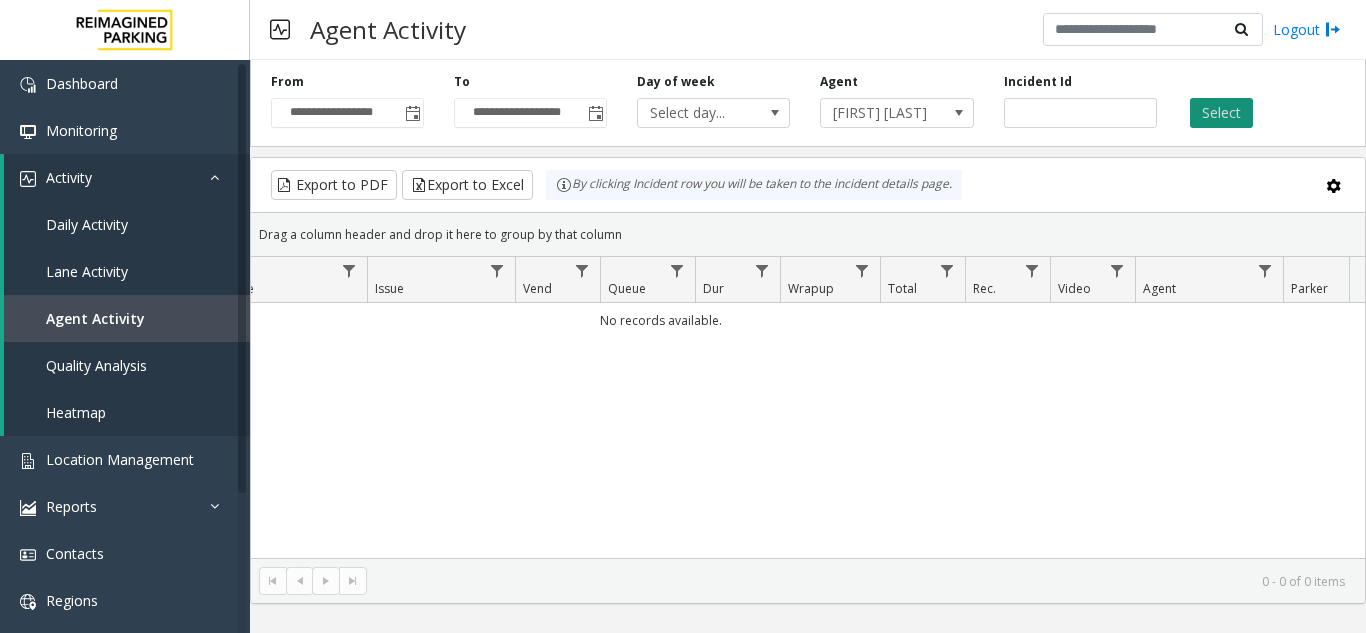 click on "Select" 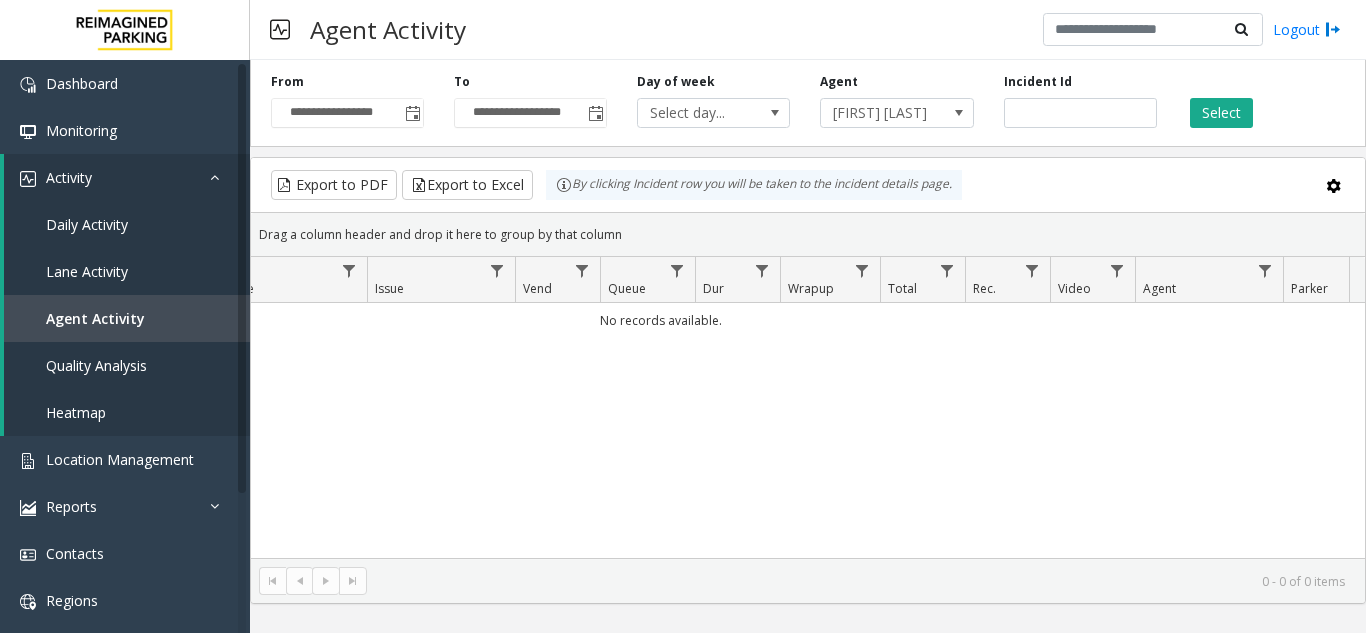 scroll, scrollTop: 0, scrollLeft: 33, axis: horizontal 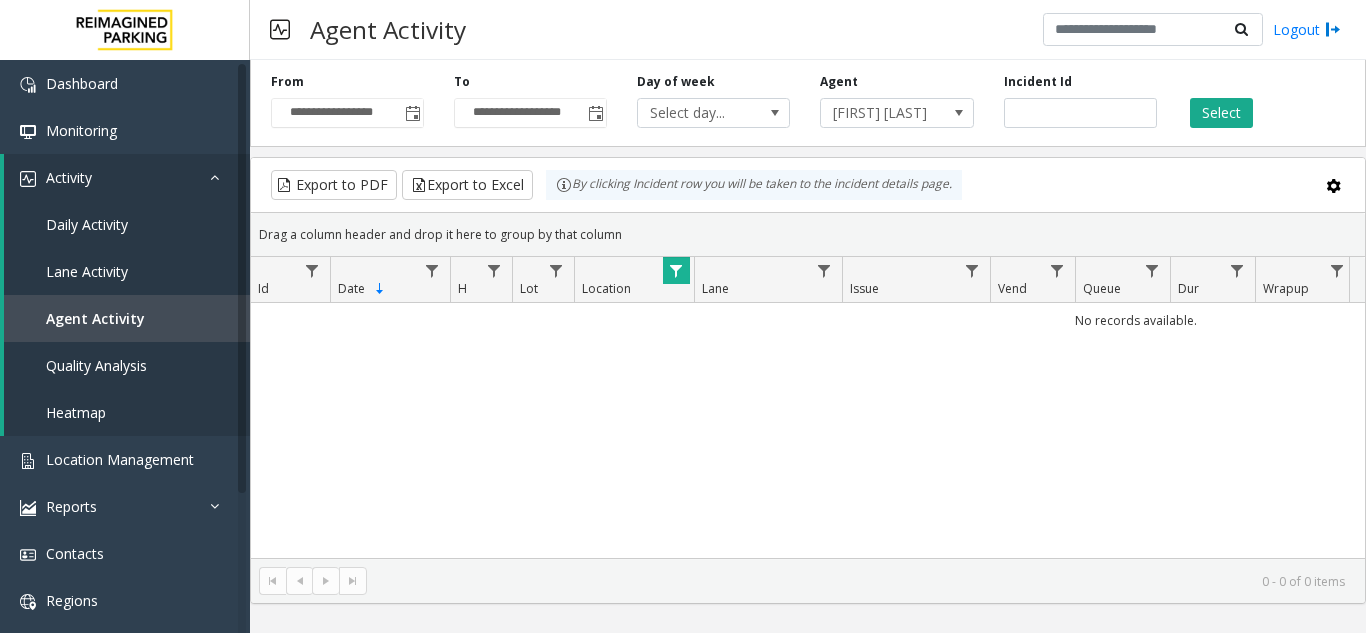 click 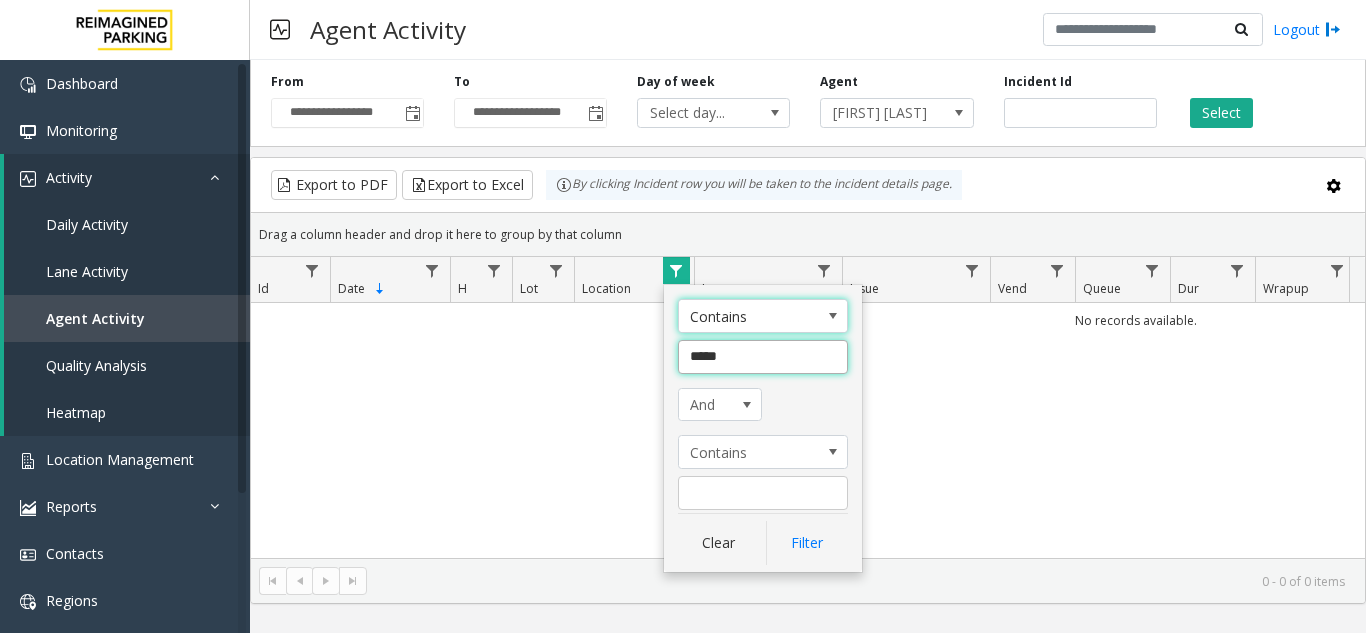 click on "*****" 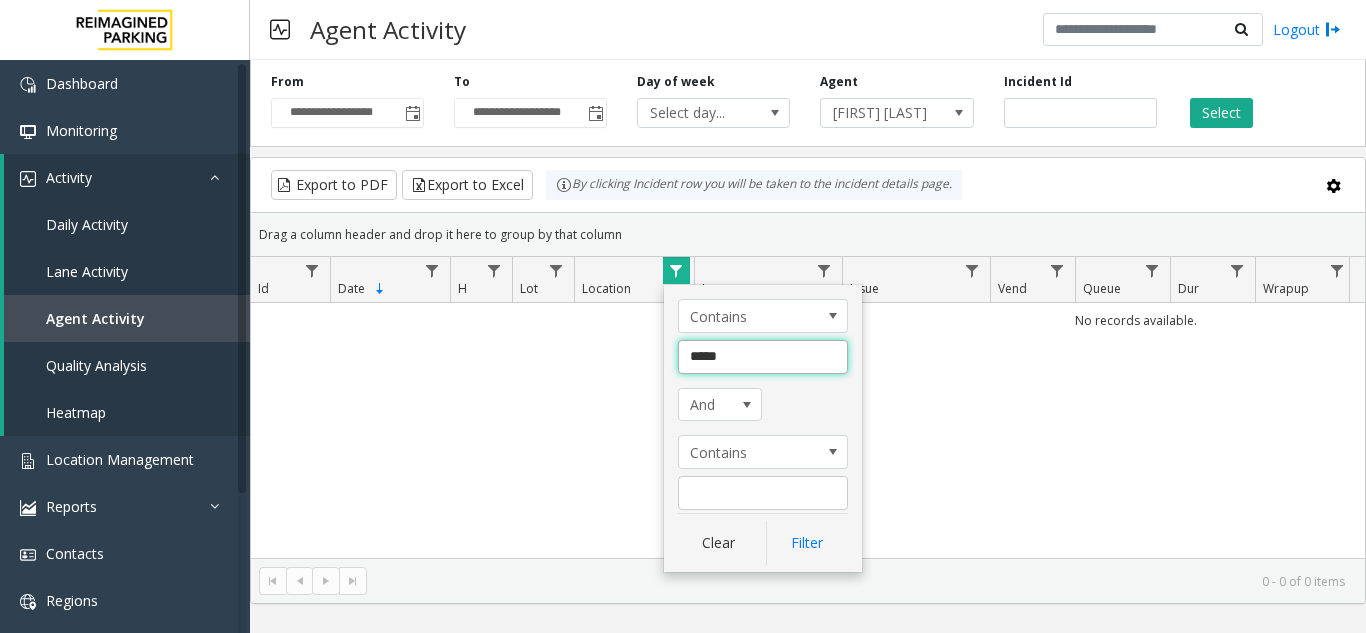 click on "*****" 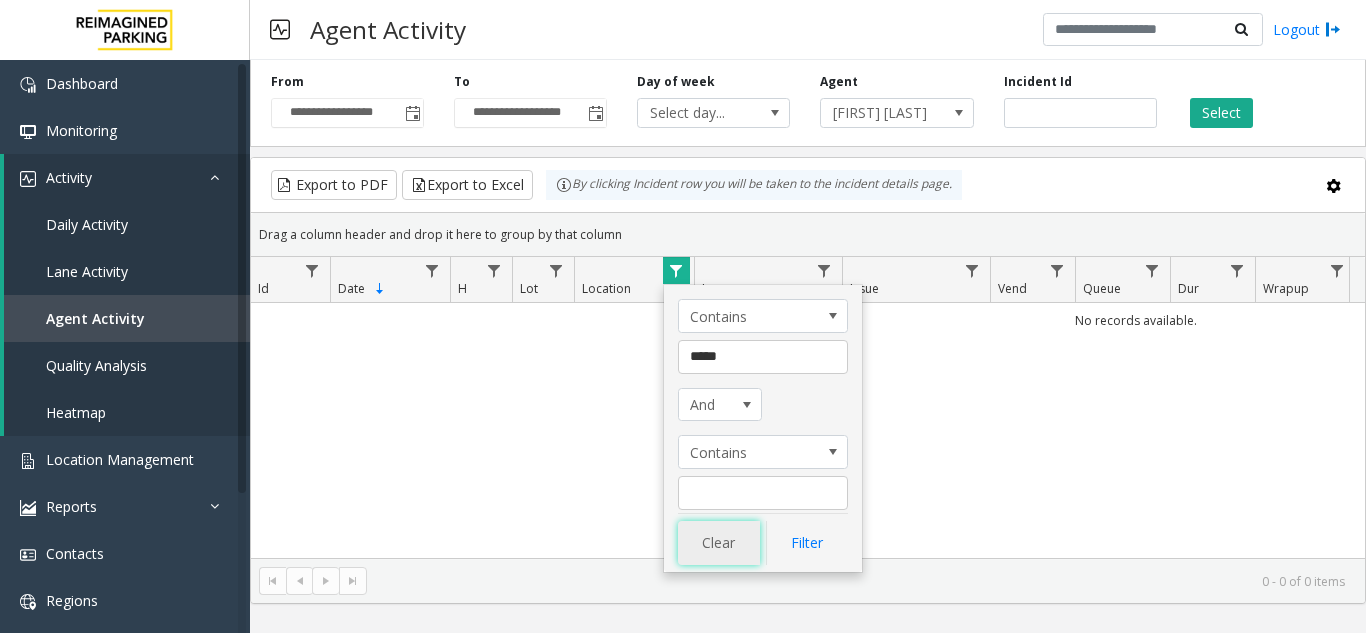 click on "Clear" 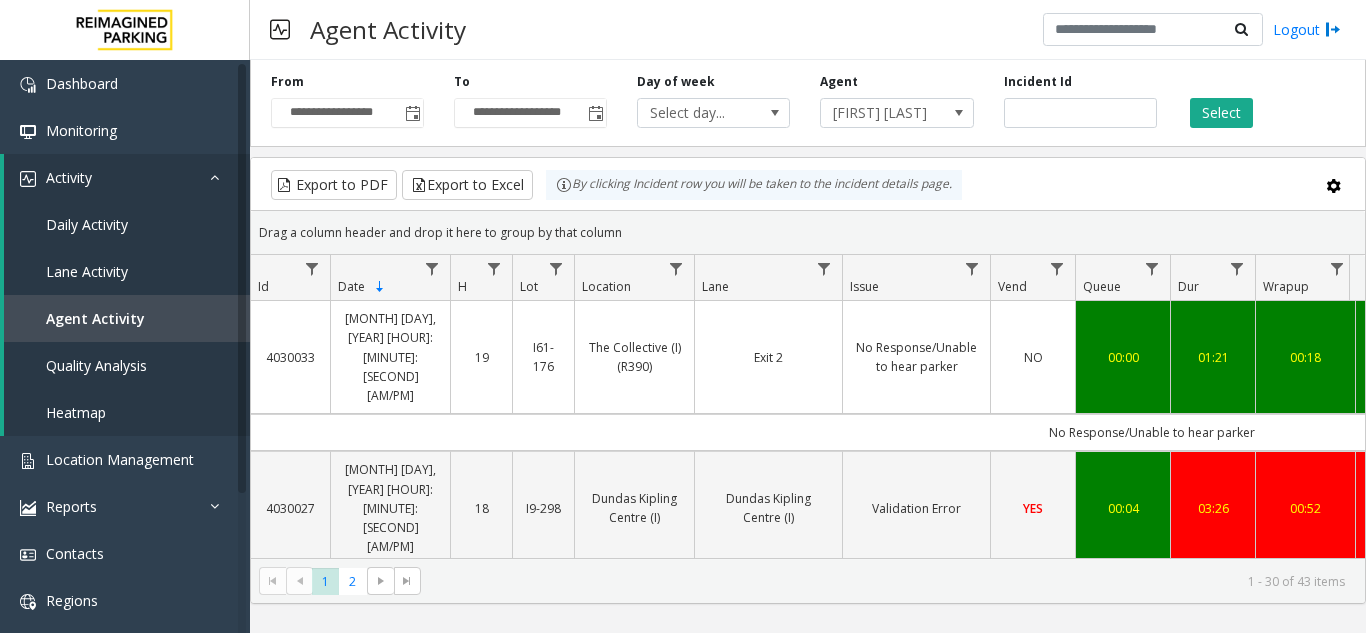scroll, scrollTop: 0, scrollLeft: 173, axis: horizontal 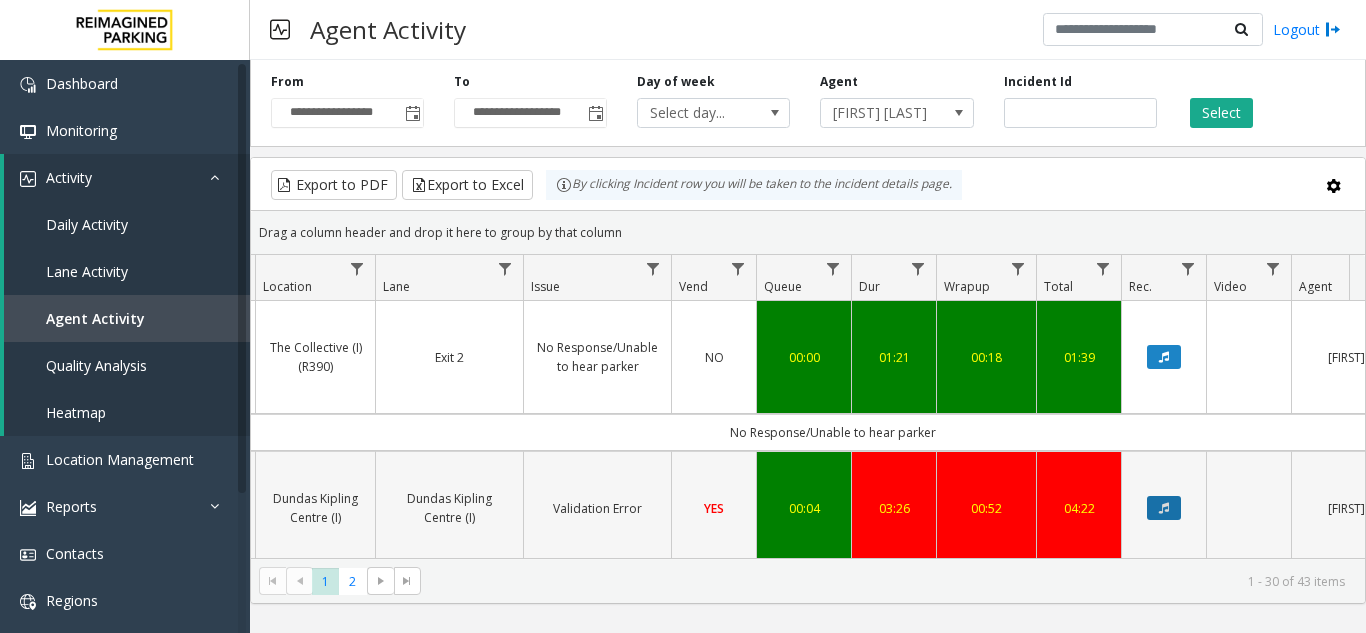 click 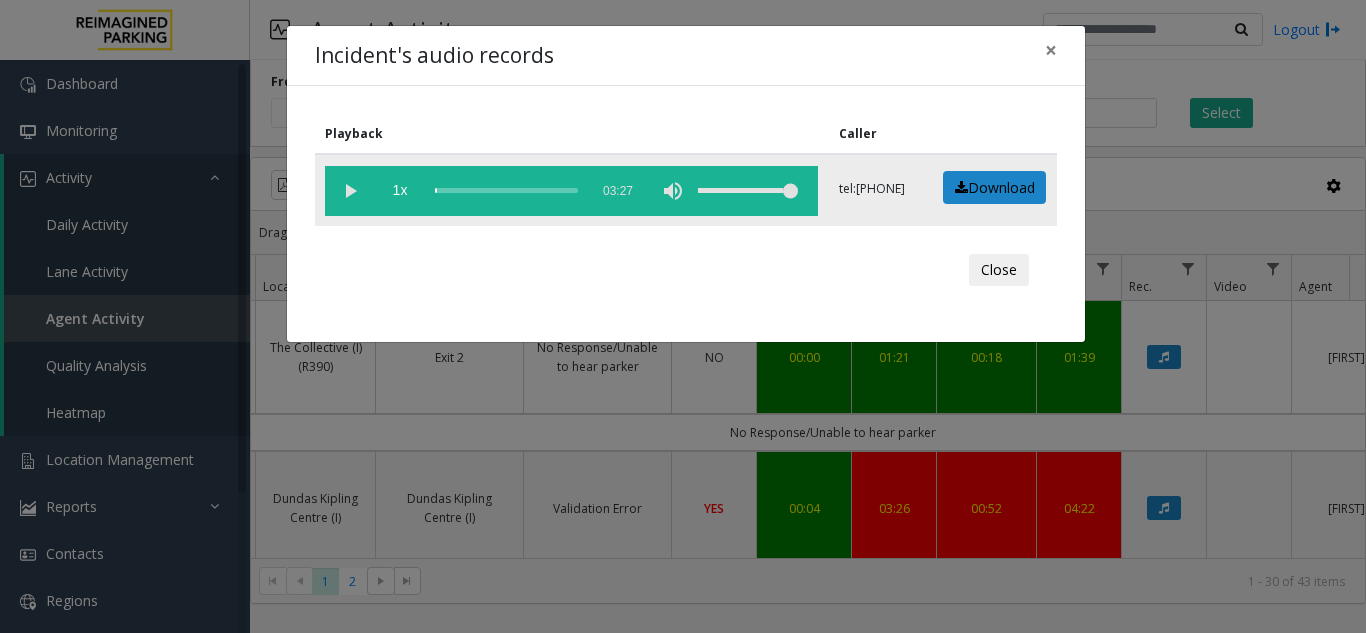 click 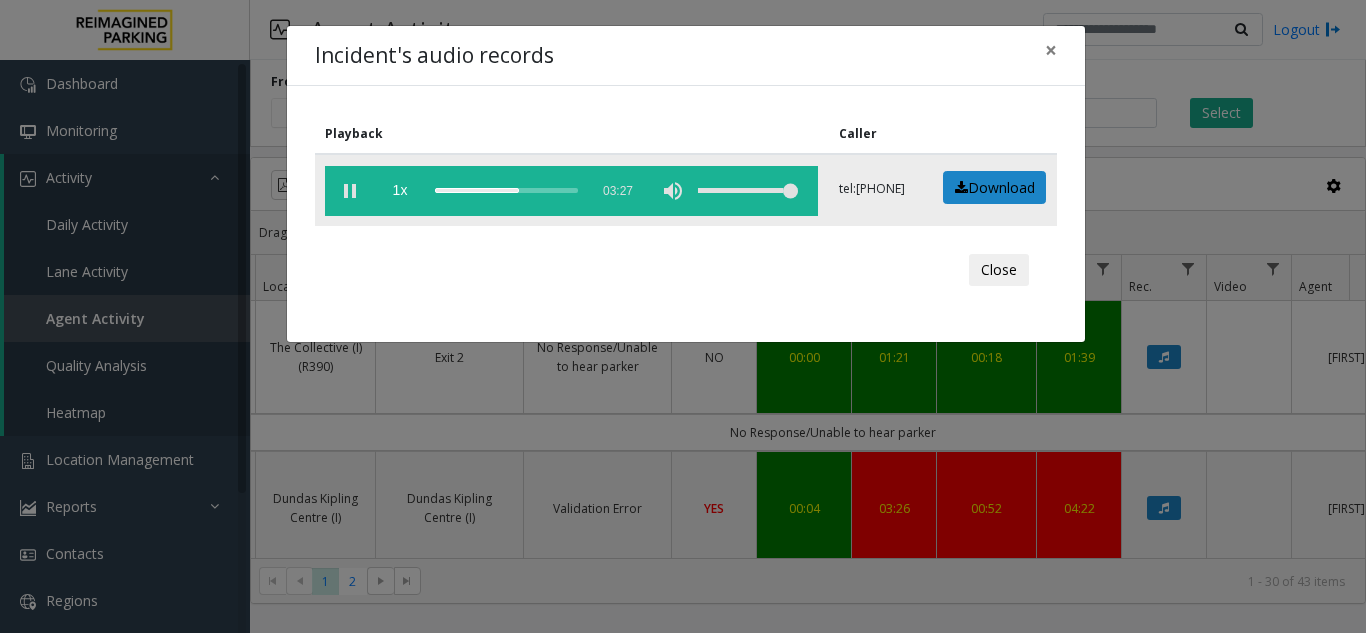 click 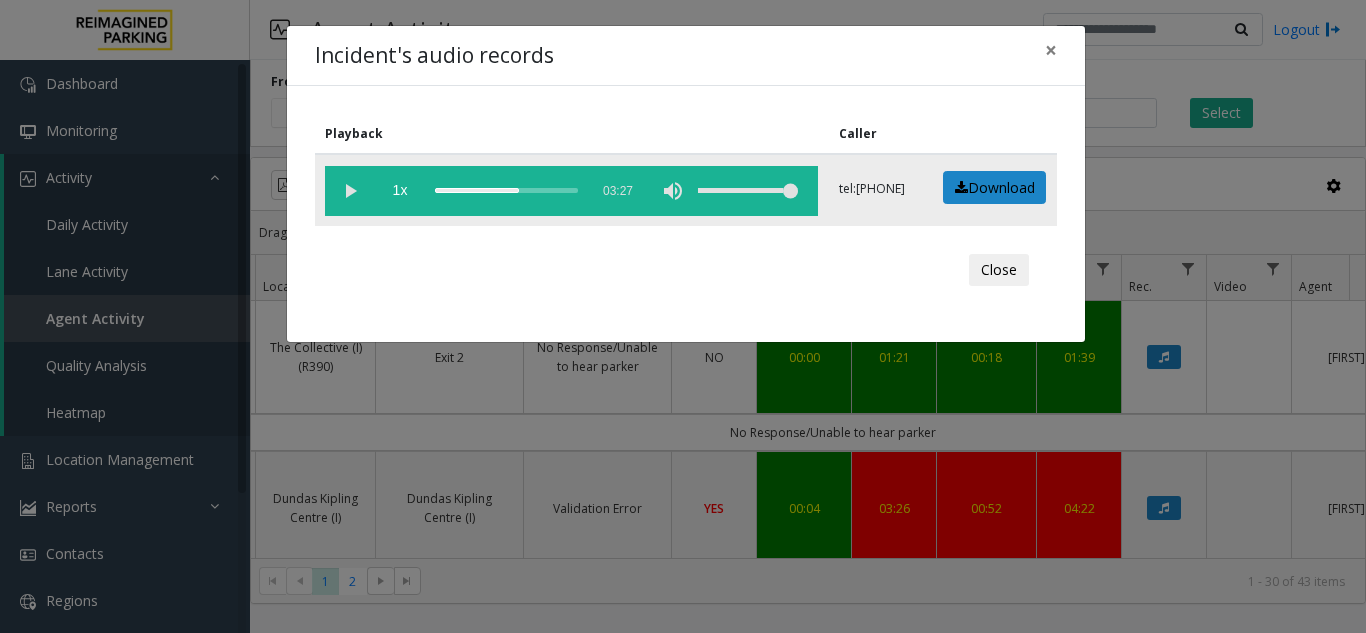 click 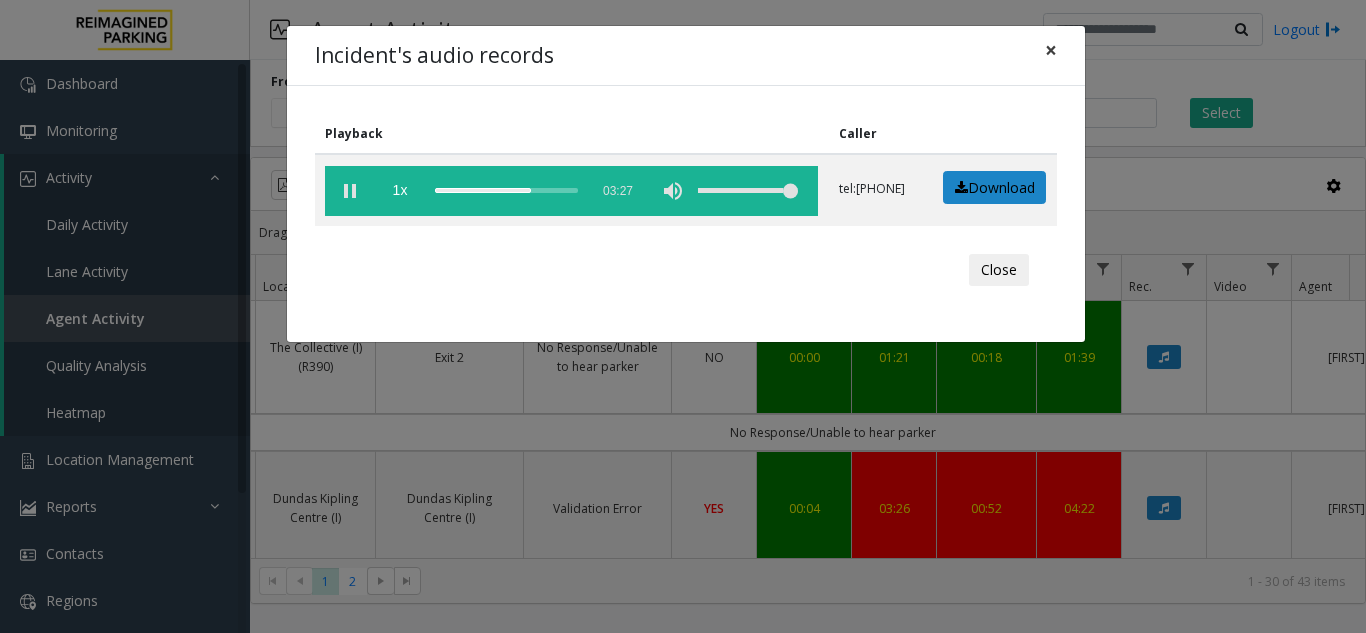 click on "×" 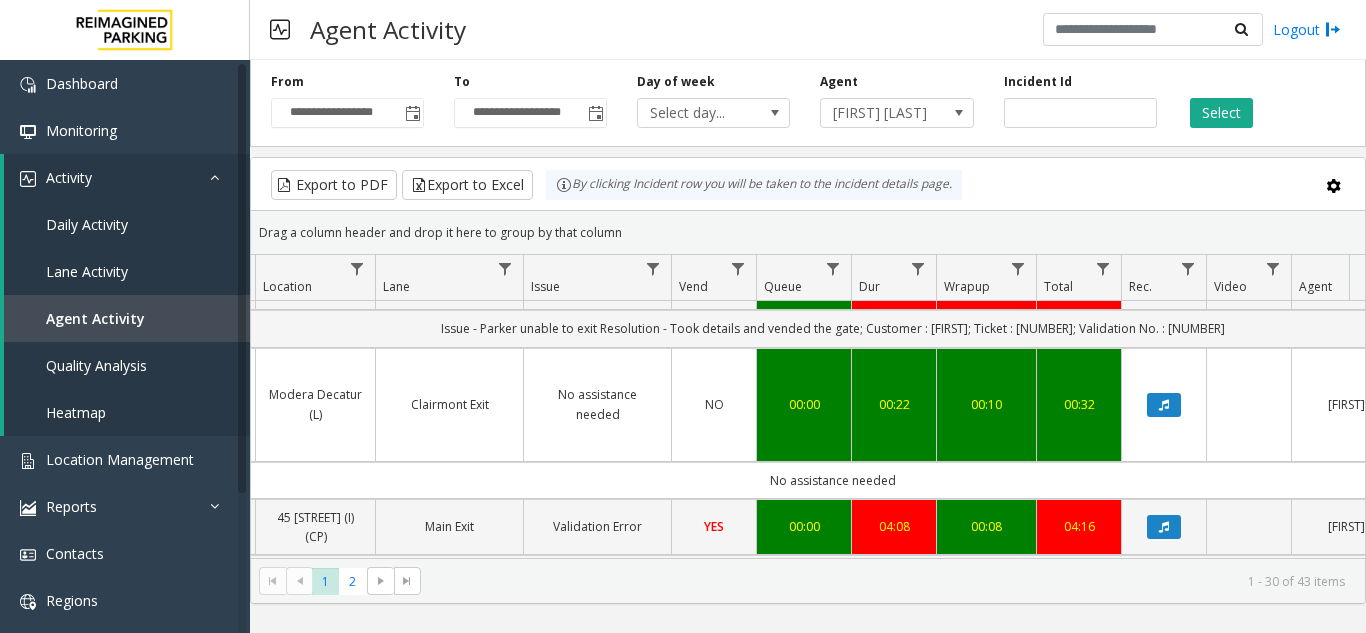 scroll, scrollTop: 300, scrollLeft: 352, axis: both 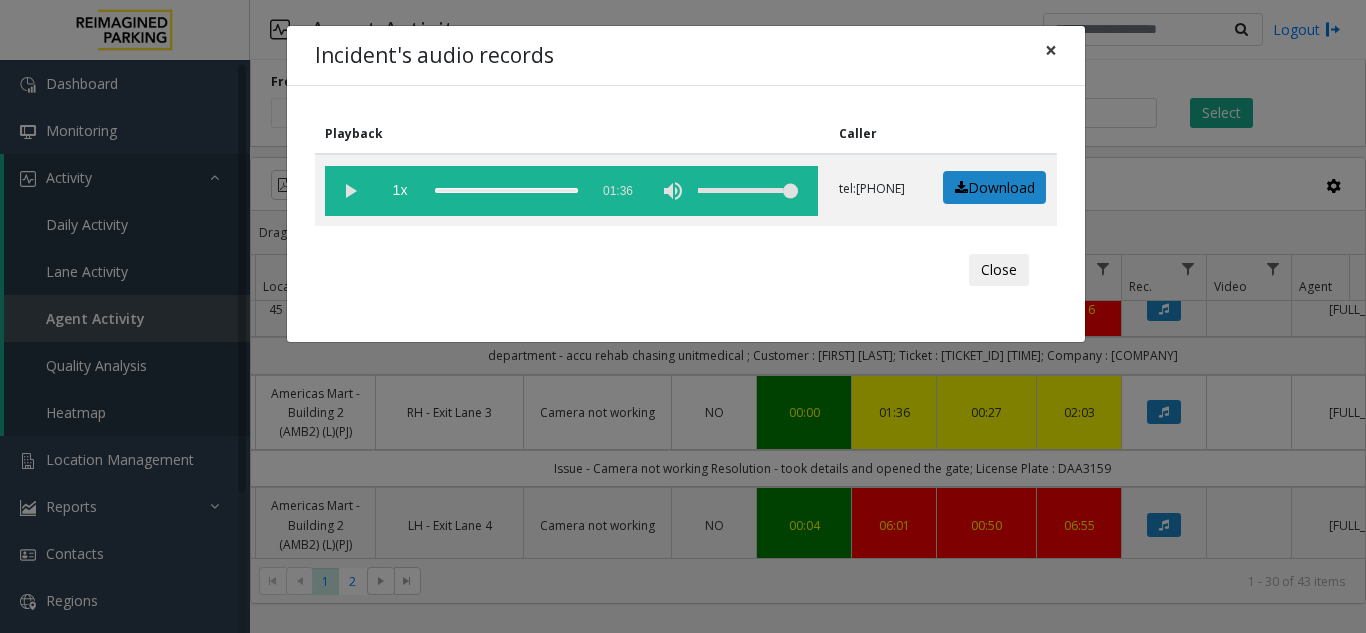 click on "×" 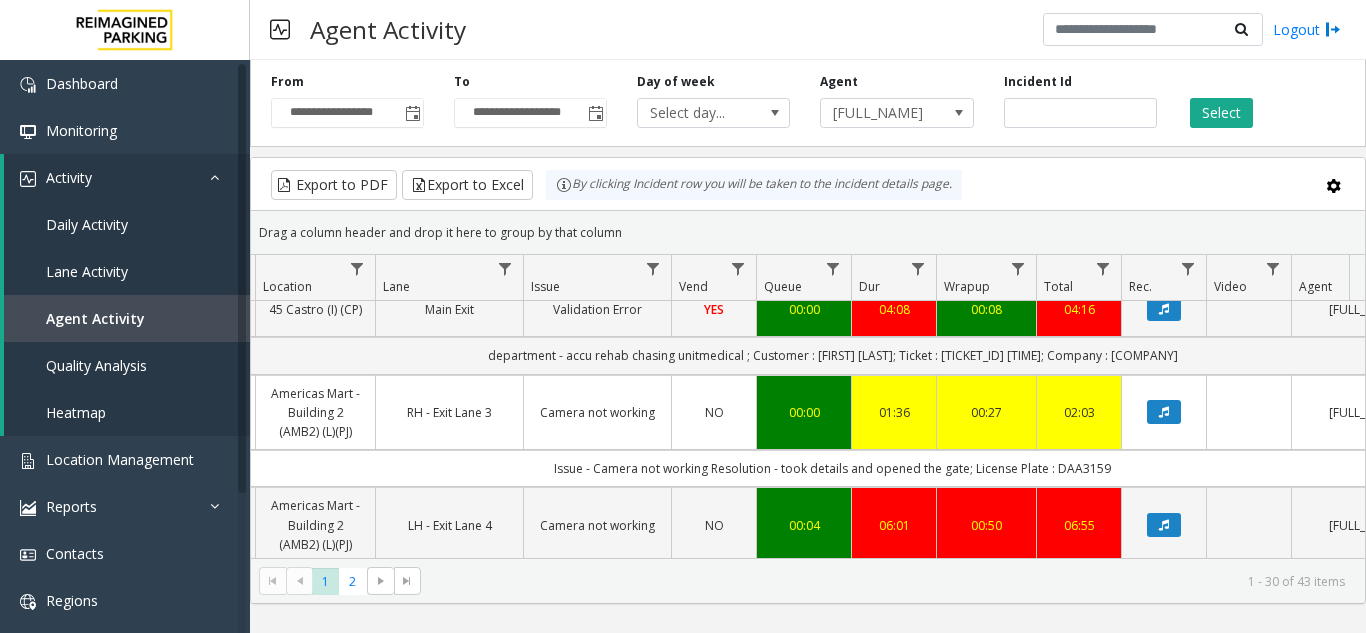 click on "[NUMBER]   [MONTH] [DAY], [YEAR] [HOUR]:[MINUTE]:[SECOND] [AM/PM]
[NUMBER]   [ID]   [LOCATION]   [LOCATION]   [ISSUE]   [YES/NO]   [TIME]   [TIME]   [TIME]   [TIME]    [FIRST] [LAST]      genesys   [NO/YES]   [ISSUE]
[NUMBER]   [MONTH] [DAY], [YEAR] [HOUR]:[MINUTE]:[SECOND] [AM/PM]
[NUMBER]   [ID]   [LOCATION]   [LOCATION]   [ISSUE]   [YES/NO]   [TIME]   [TIME]   [TIME]   [TIME]    [FIRST] [LAST]   [FIRST]   genesys   [NO/YES]   Issue - Parker unable to exit
Resolution - Took details and vended the gate; Customer : [FIRST]; Ticket : [NUMBER]; Validation No. : [NUMBER]   [NUMBER]   [NUMBER]   [NO/YES]
[NUMBER]   [MONTH] [DAY], [YEAR] [HOUR]:[MINUTE]:[SECOND] [AM/PM]
[NUMBER]   [ID]   [LOCATION]   [LOCATION]   [ISSUE]   [NO/YES]   [TIME]   [TIME]   [TIME]   [TIME]    [FIRST] [LAST]      genesys   [NO/YES]   [ISSUE]
[NUMBER]   [MONTH] [DAY], [YEAR] [HOUR]:[MINUTE]:[SECOND] [AM/PM]
[NUMBER]   [ID]   [LOCATION]   [LOCATION]   [ISSUE]   [YES/NO]   [TIME]   [TIME]   [TIME]   [TIME]    [FIRST] [LAST]   [FIRST]   genesys   [NO/YES]   [NUMBER]   [NUMBER]   [NO/YES]" 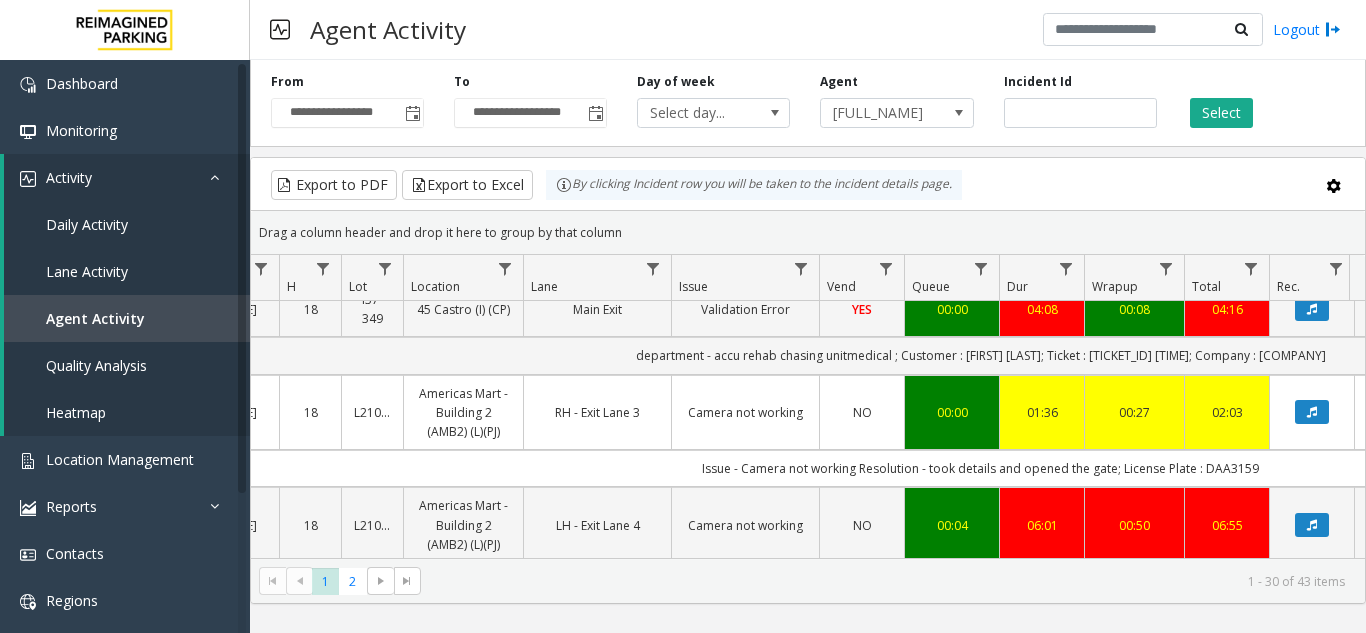 scroll, scrollTop: 300, scrollLeft: 136, axis: both 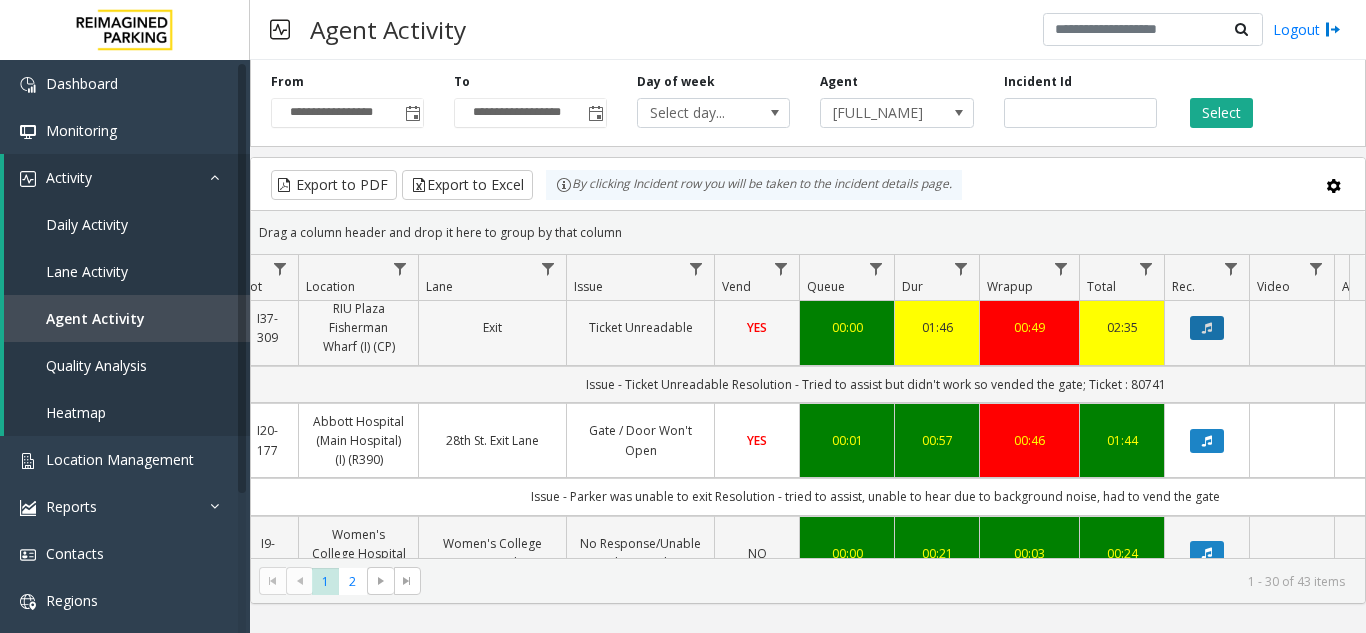 click 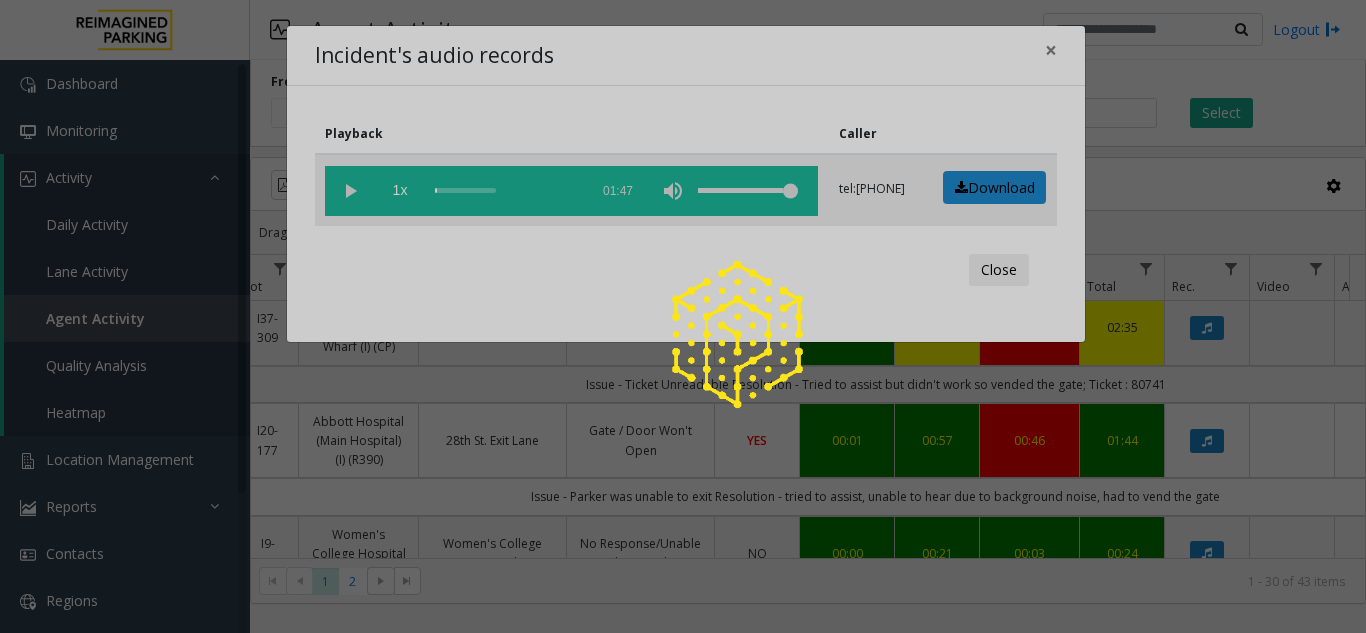 click 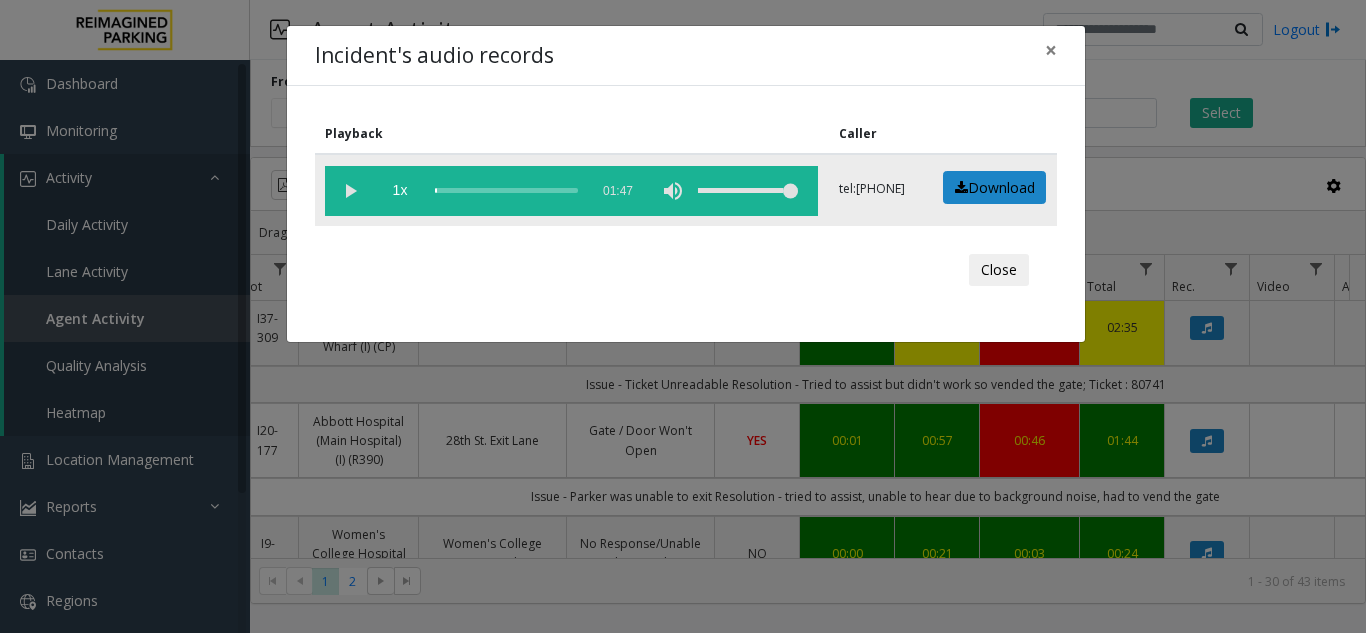 click 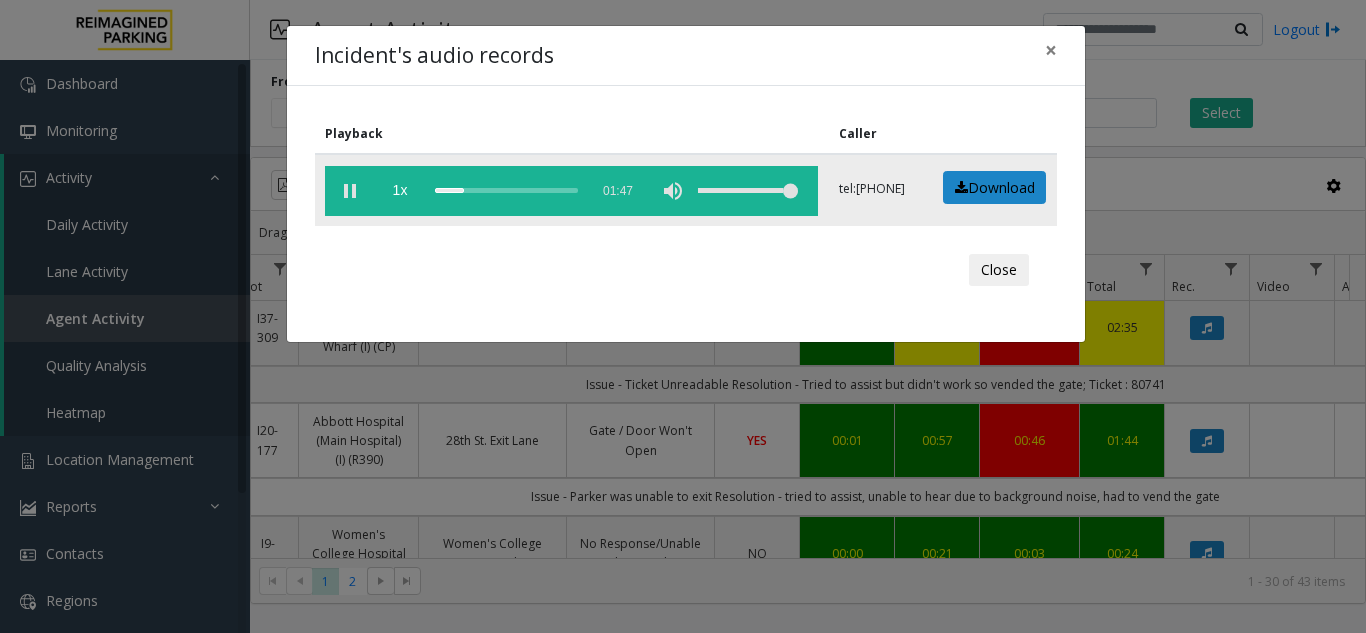 click 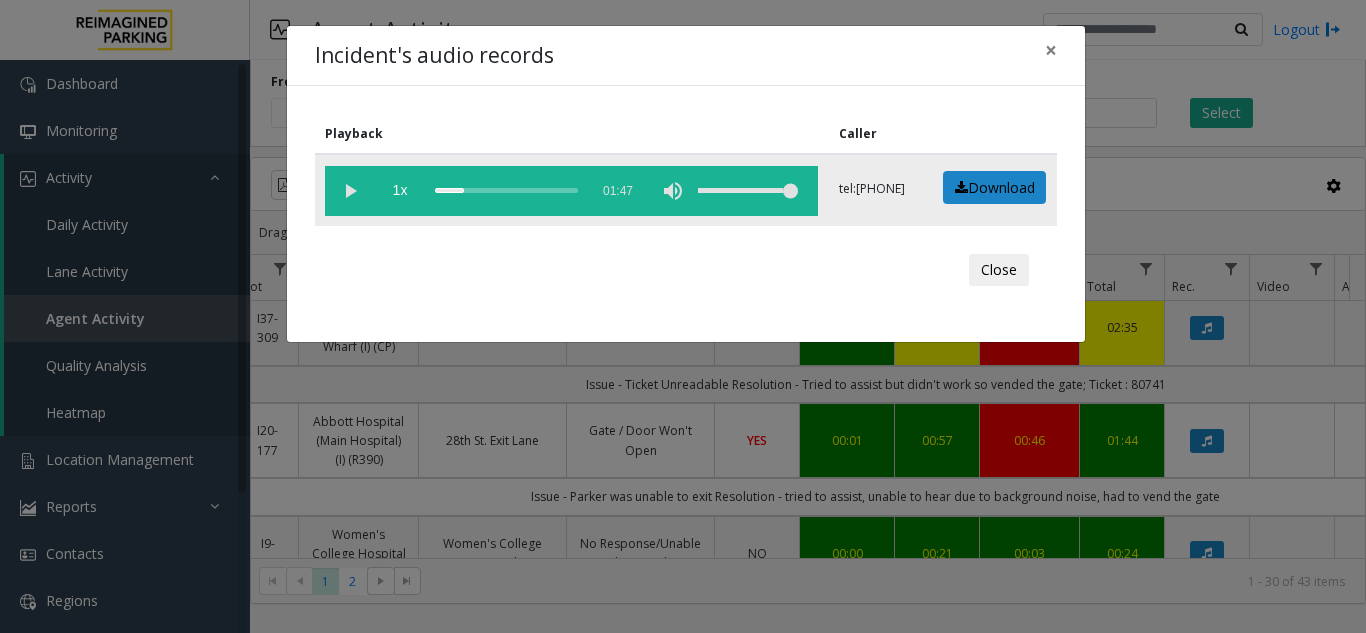 click 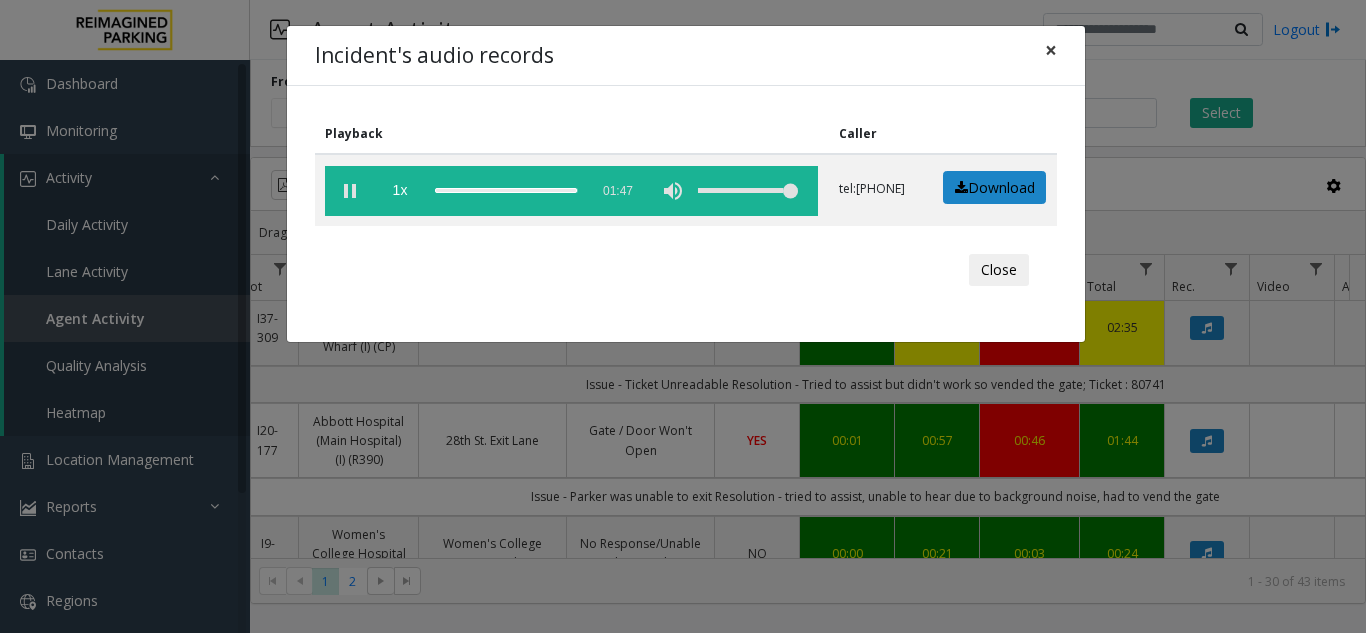 click on "×" 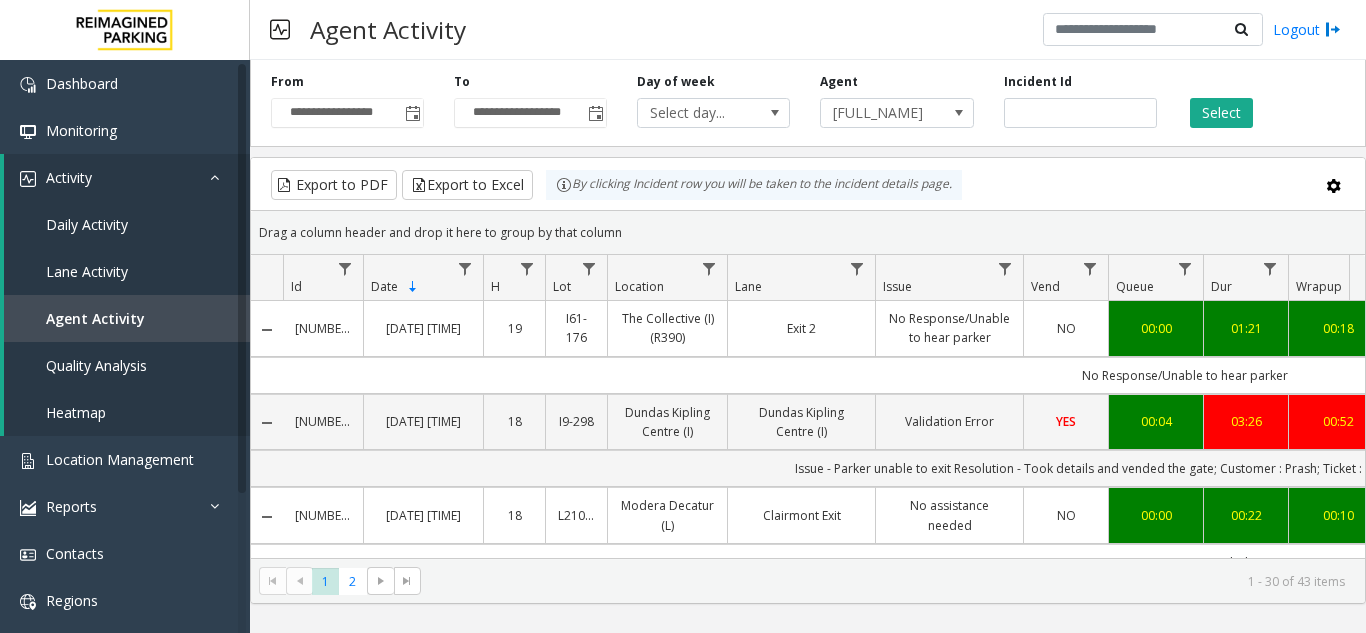 scroll, scrollTop: 0, scrollLeft: 0, axis: both 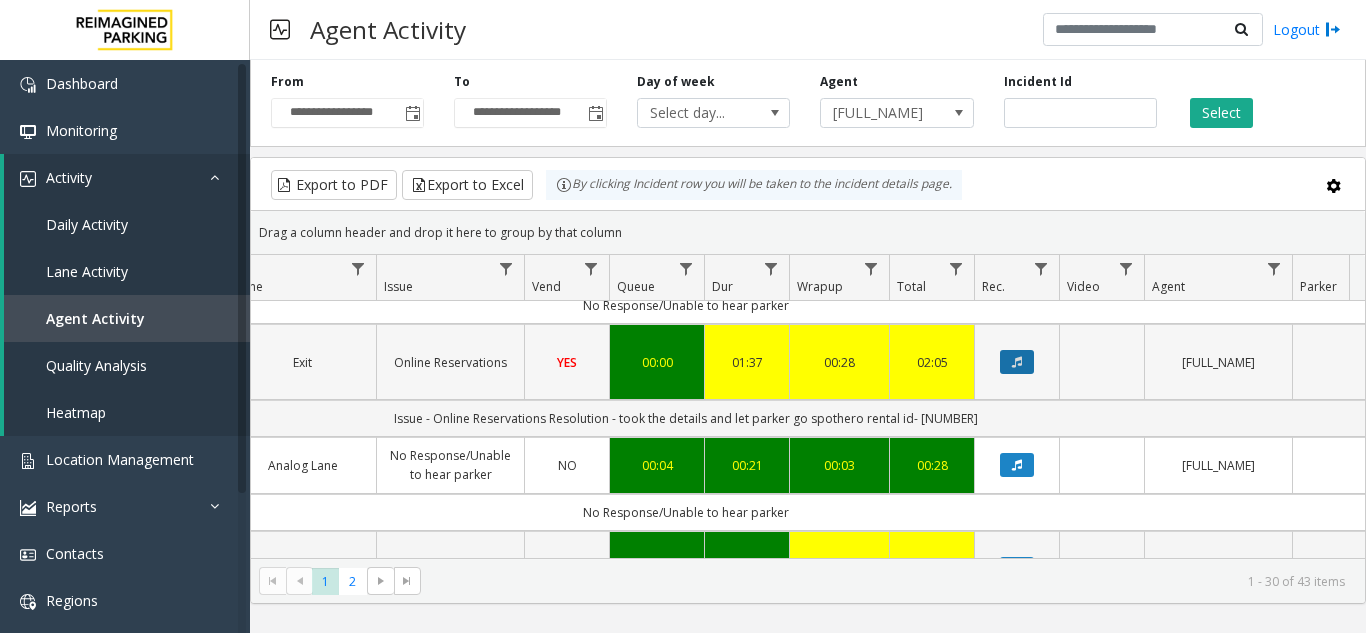 click 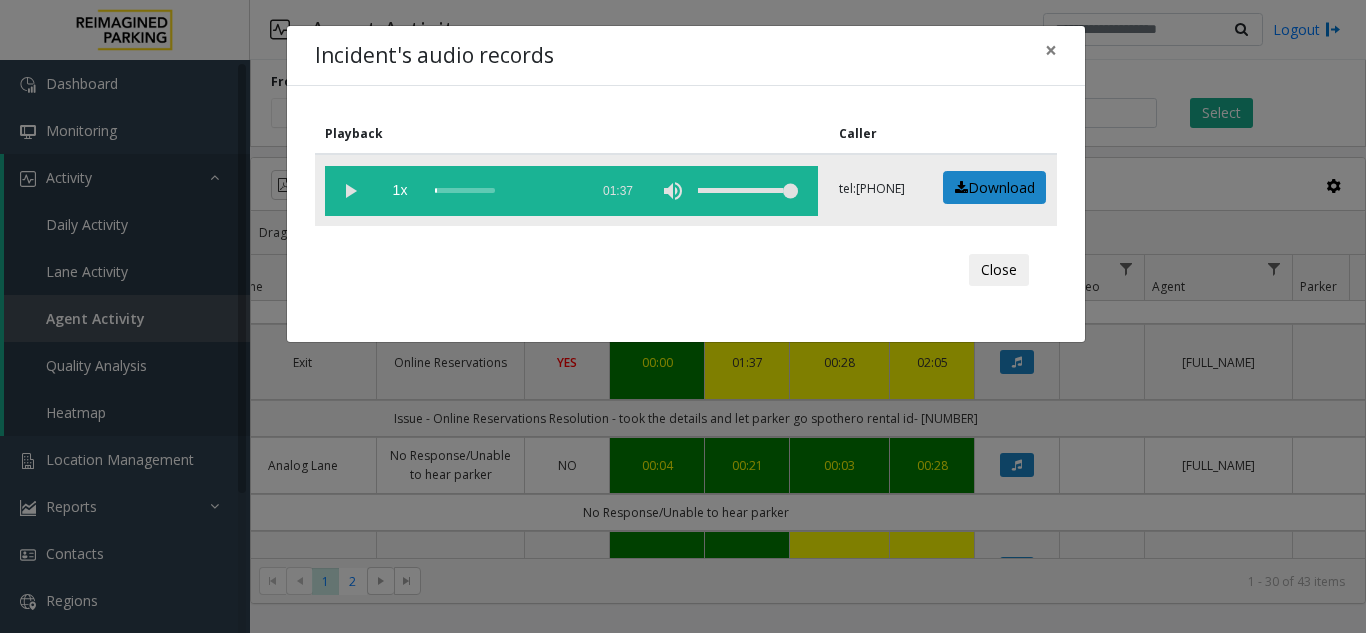 click 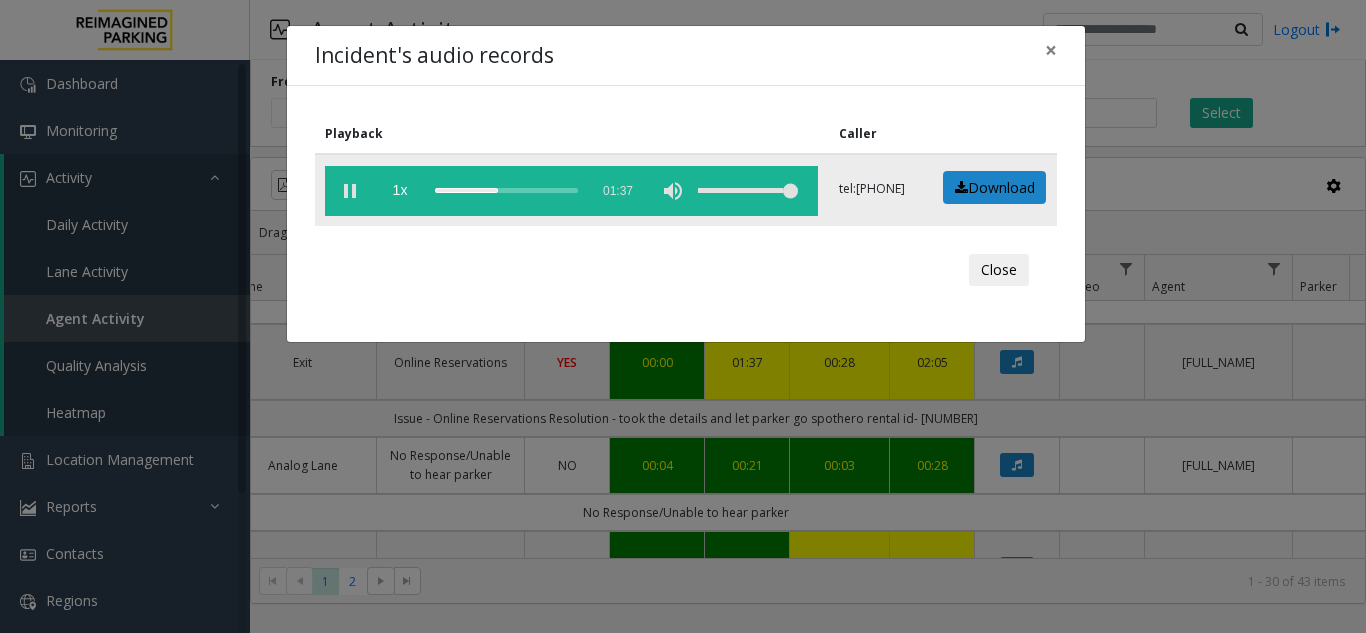 click 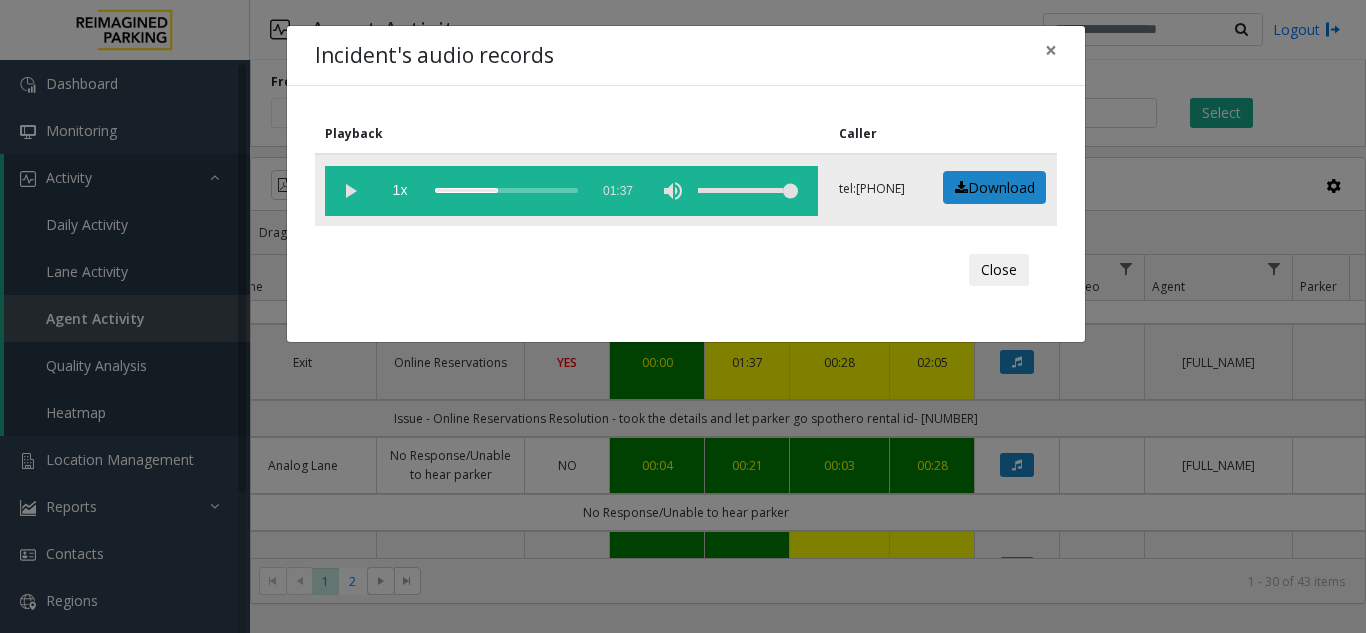 click 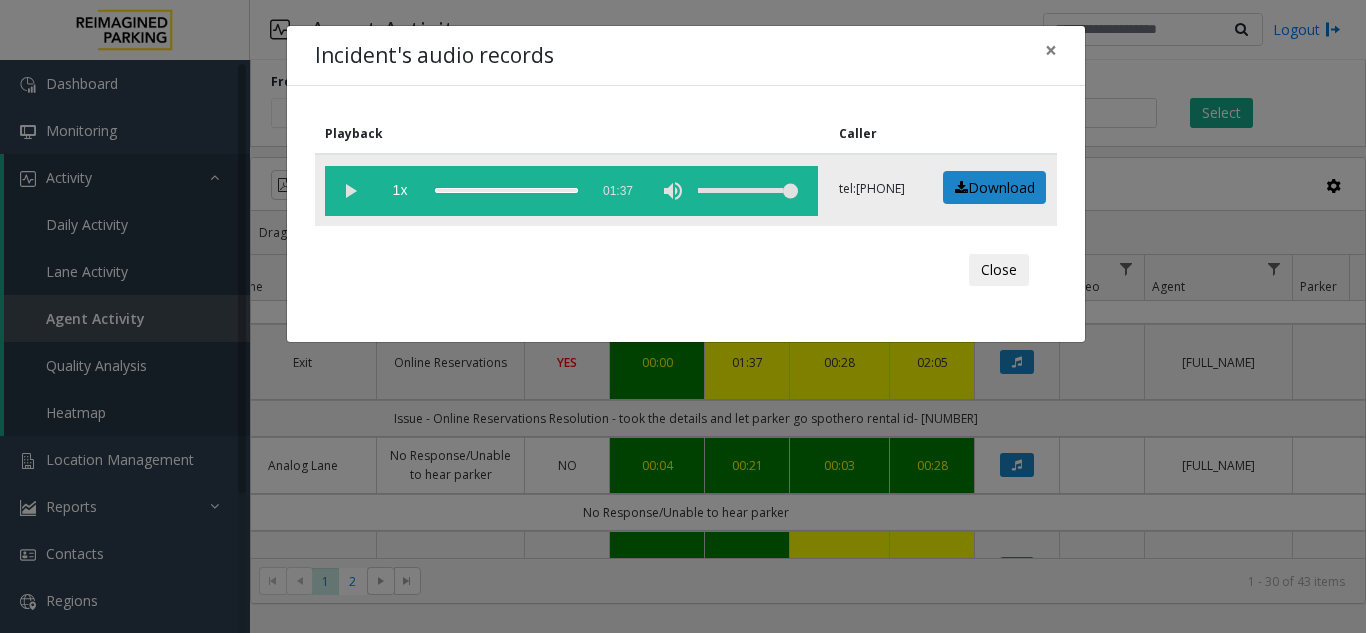 click 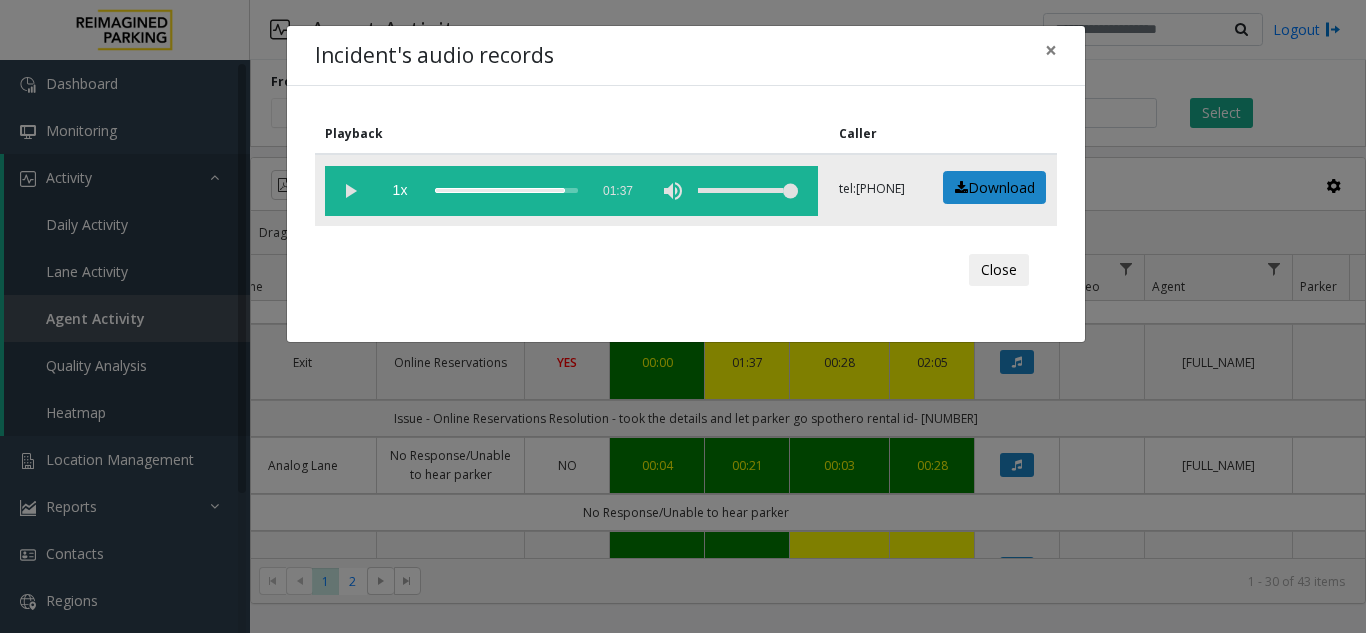 click 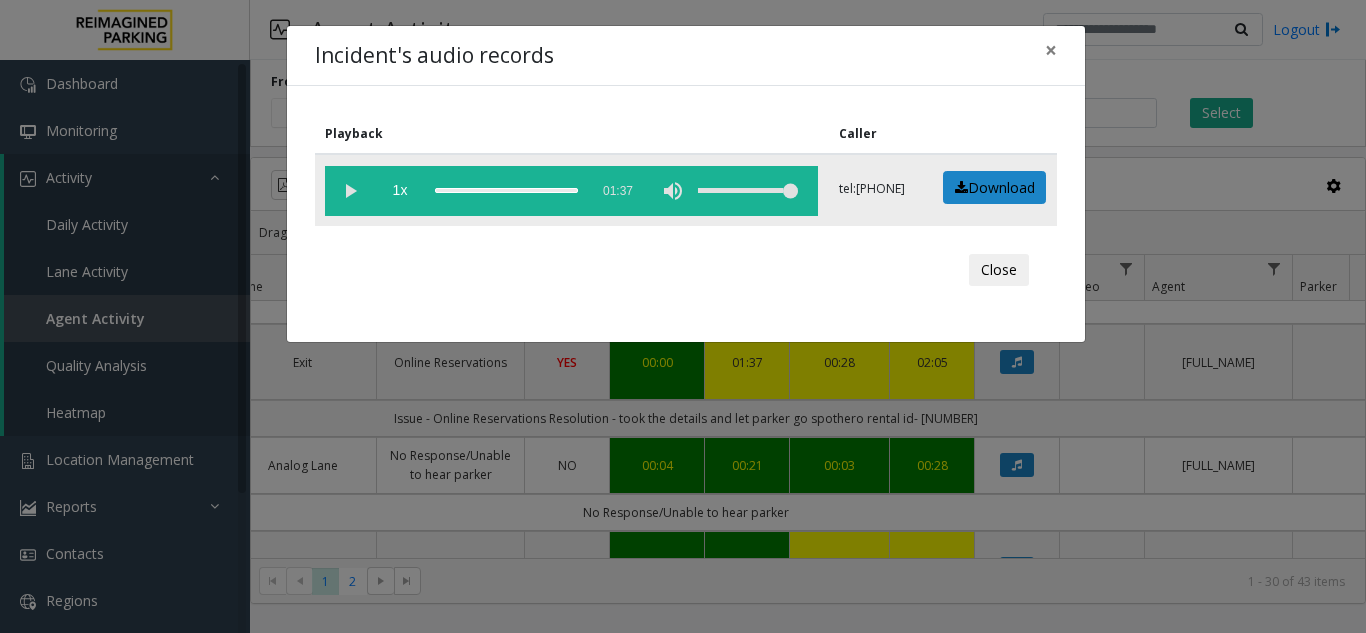 click 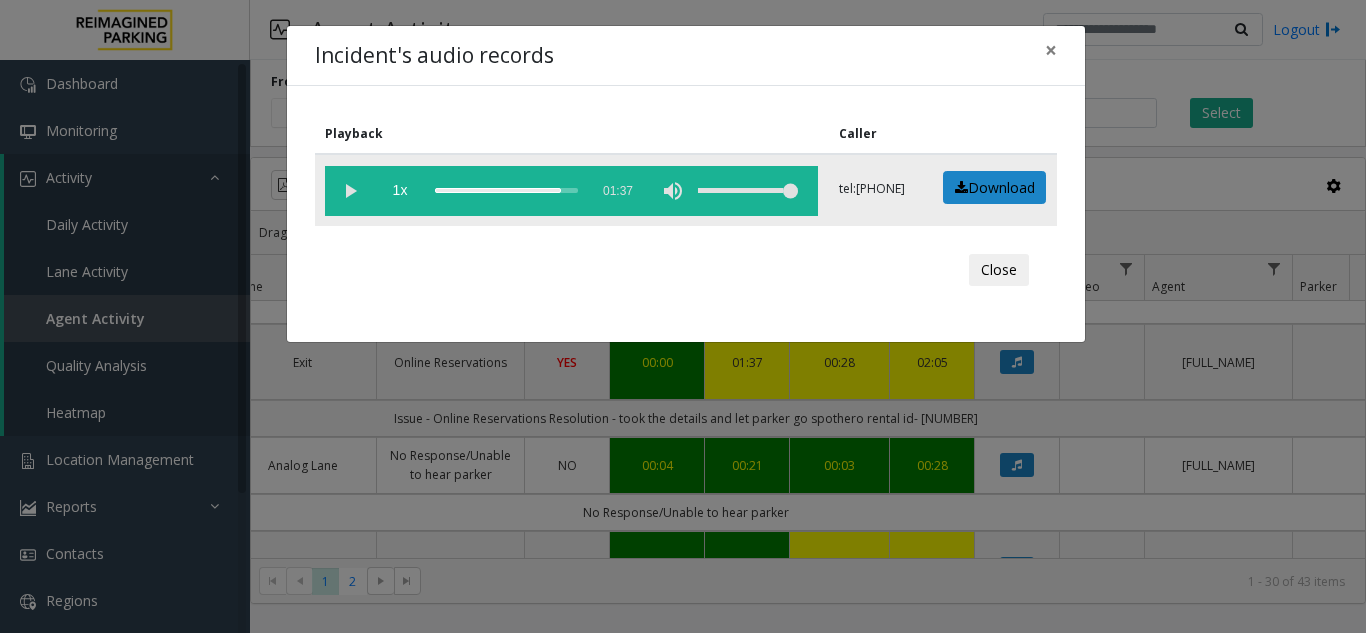 click 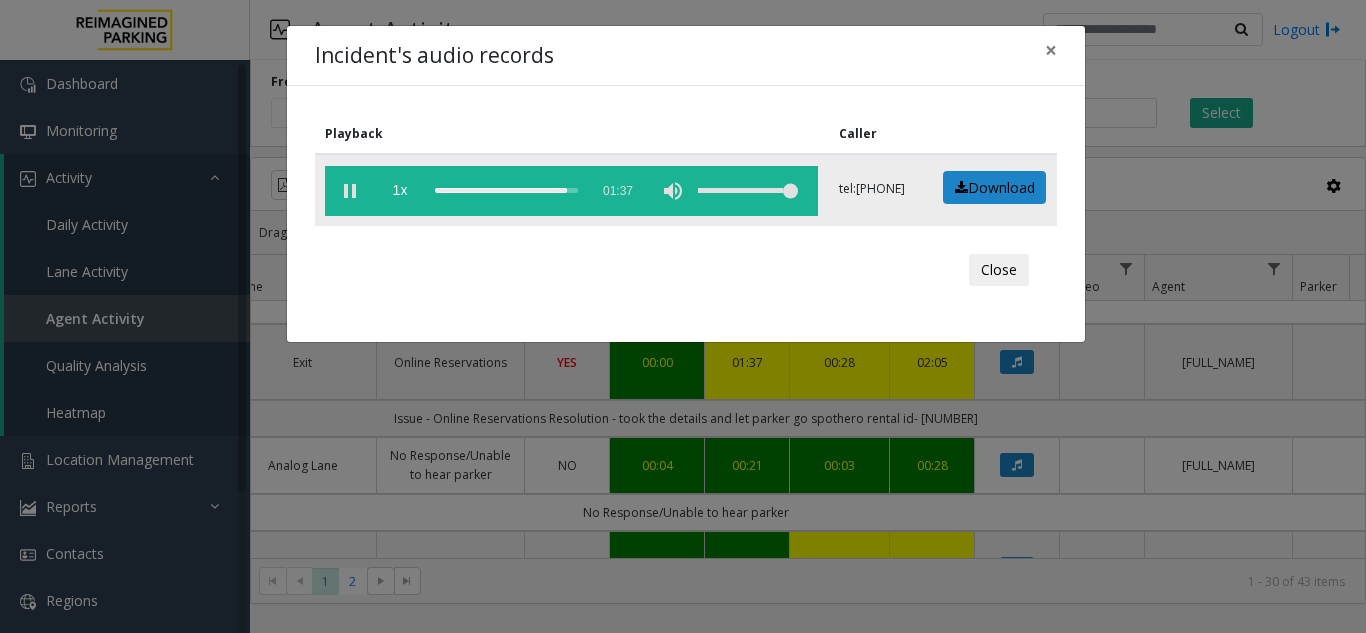 click 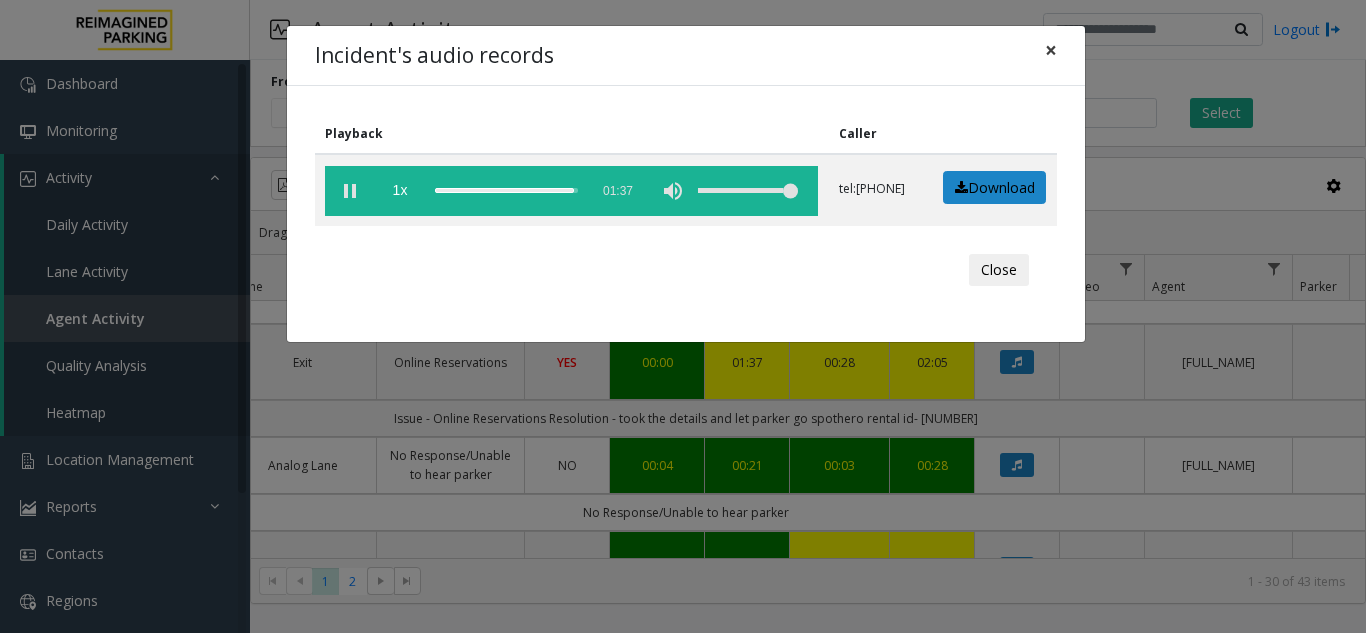 click on "×" 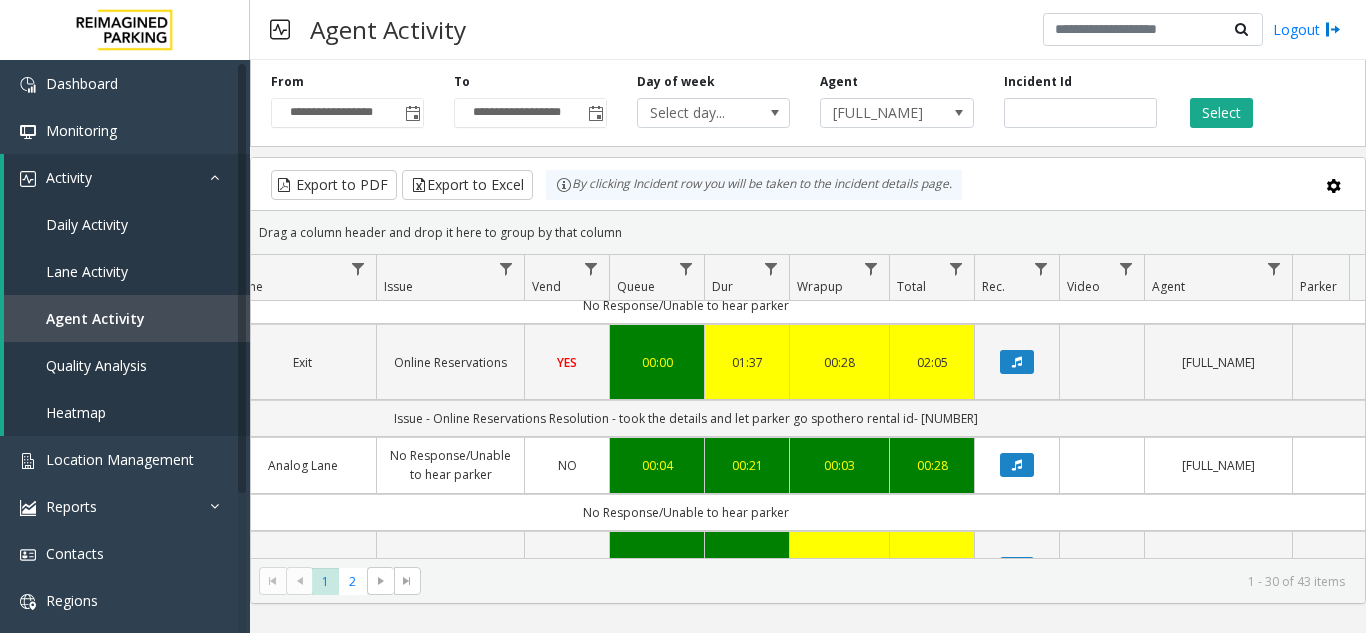 scroll, scrollTop: 2849, scrollLeft: 219, axis: both 